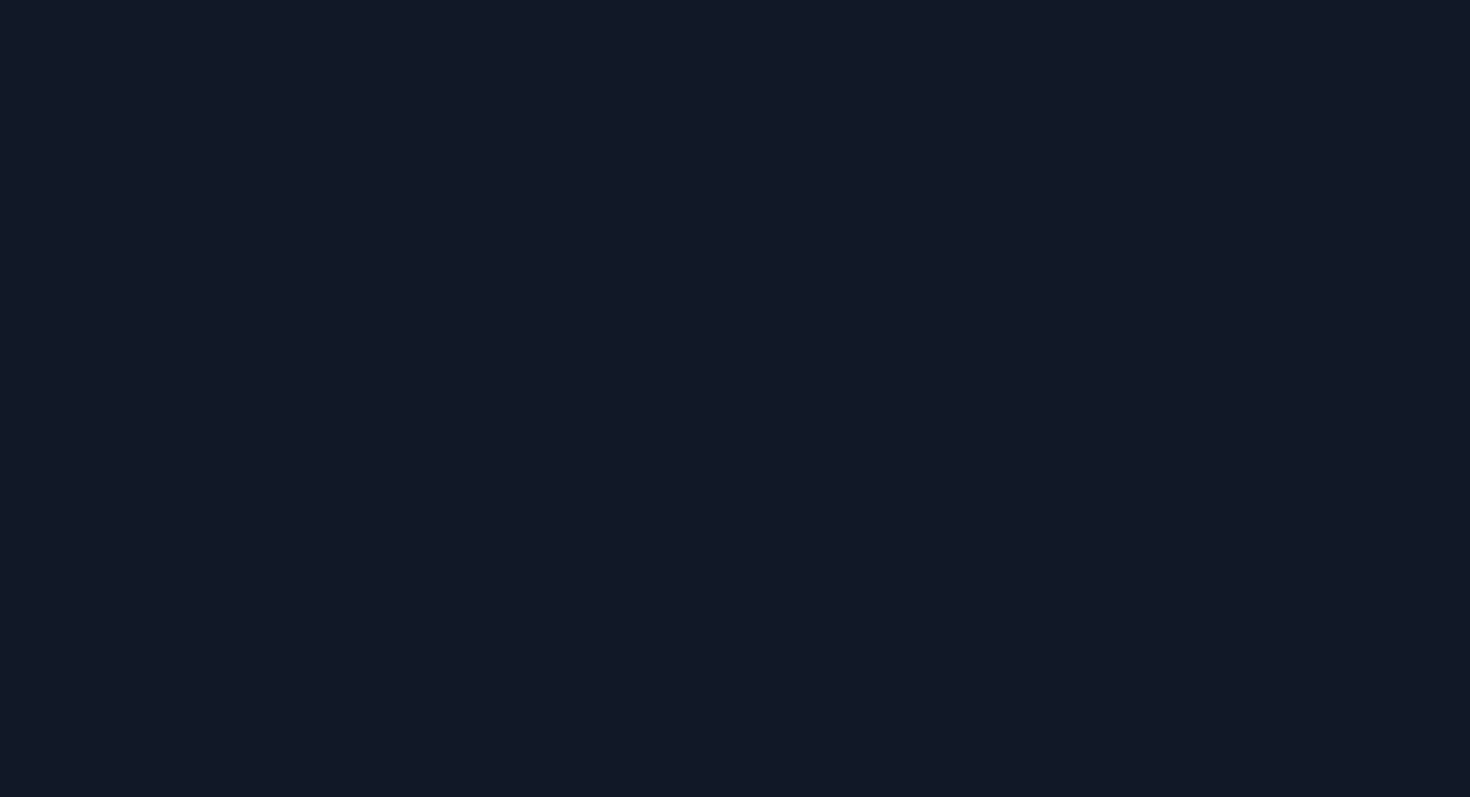 scroll, scrollTop: 0, scrollLeft: 0, axis: both 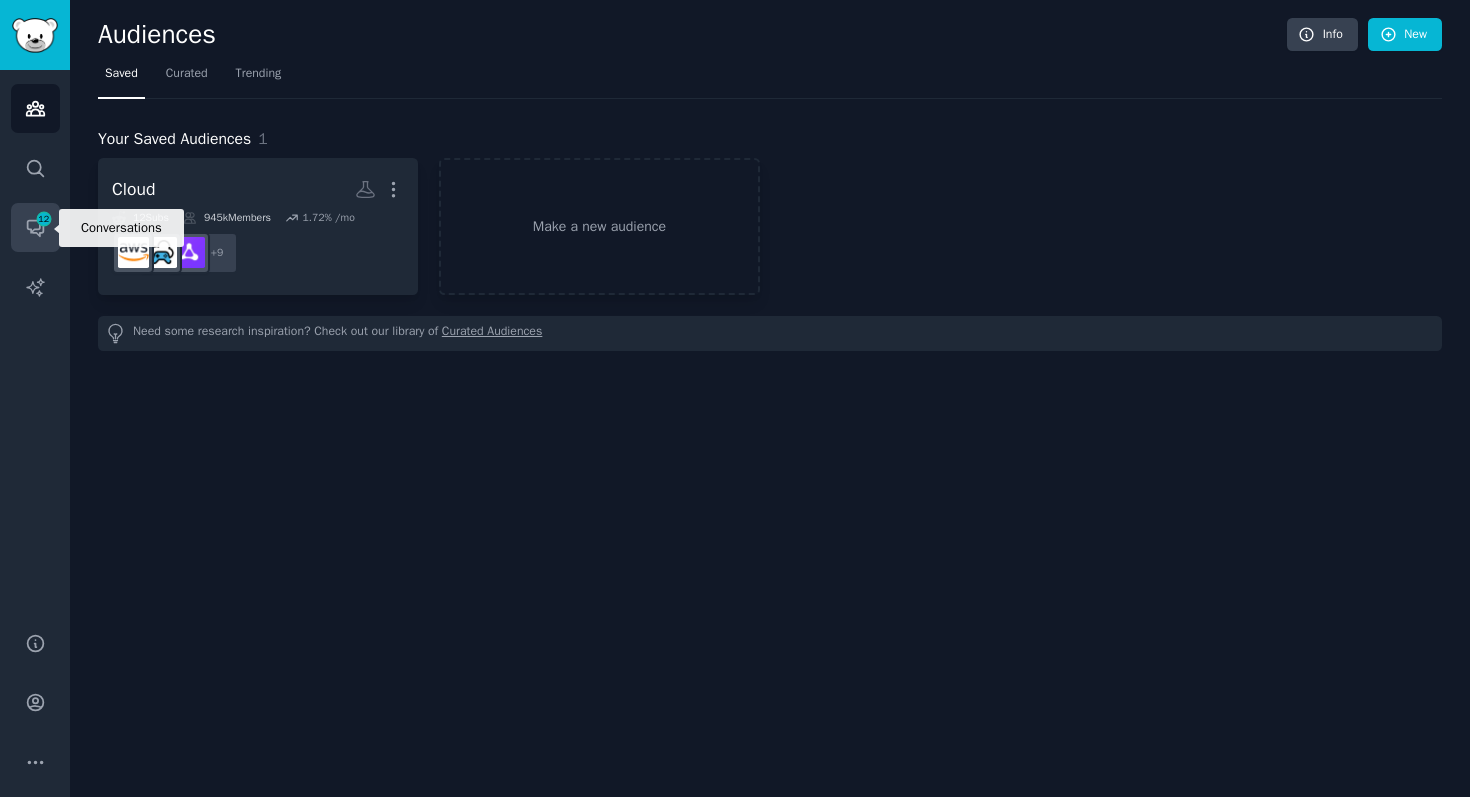 click on "Conversations 12" at bounding box center [35, 227] 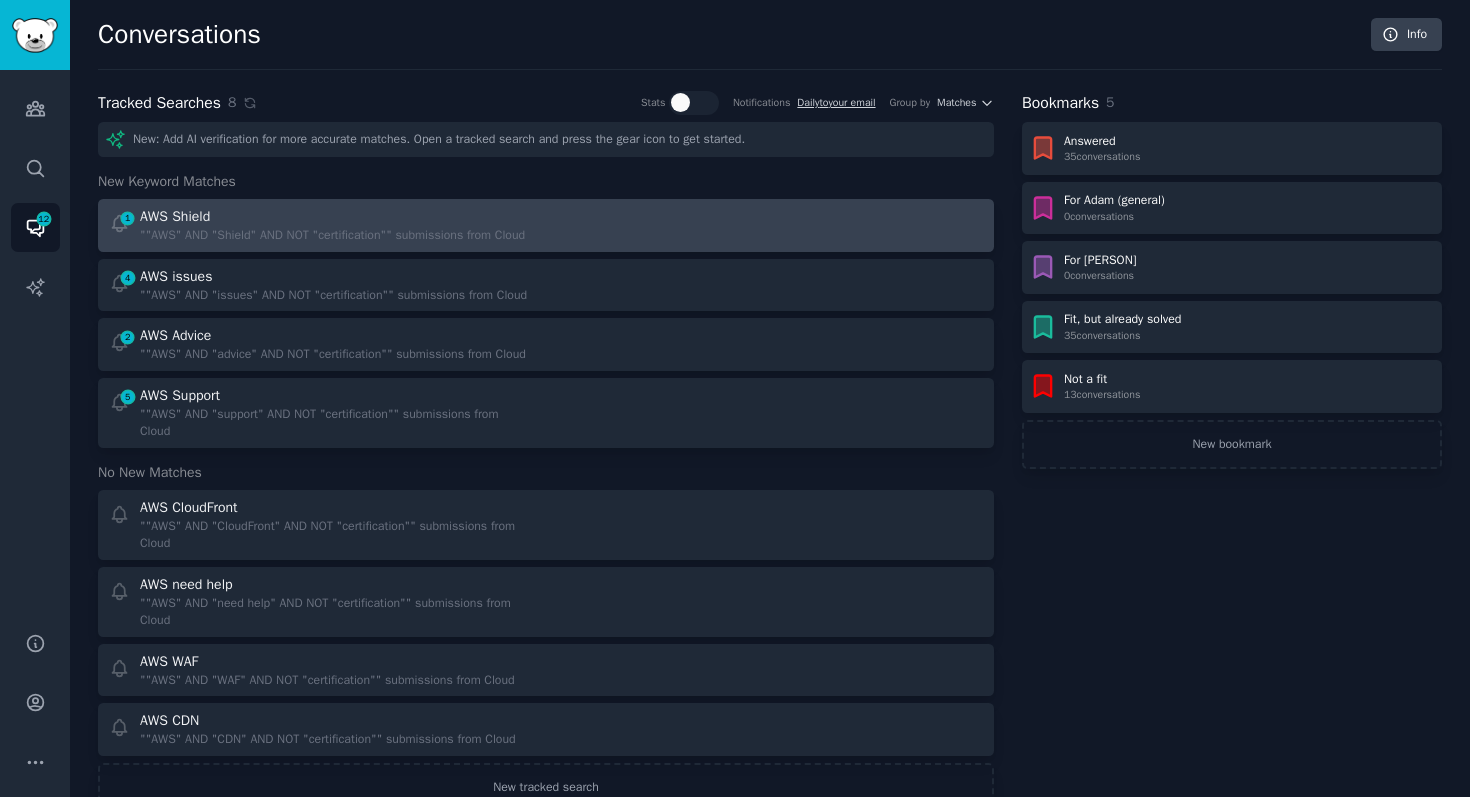 click on """AWS" AND "Shield" AND NOT "certification"" submissions from Cloud" at bounding box center (332, 236) 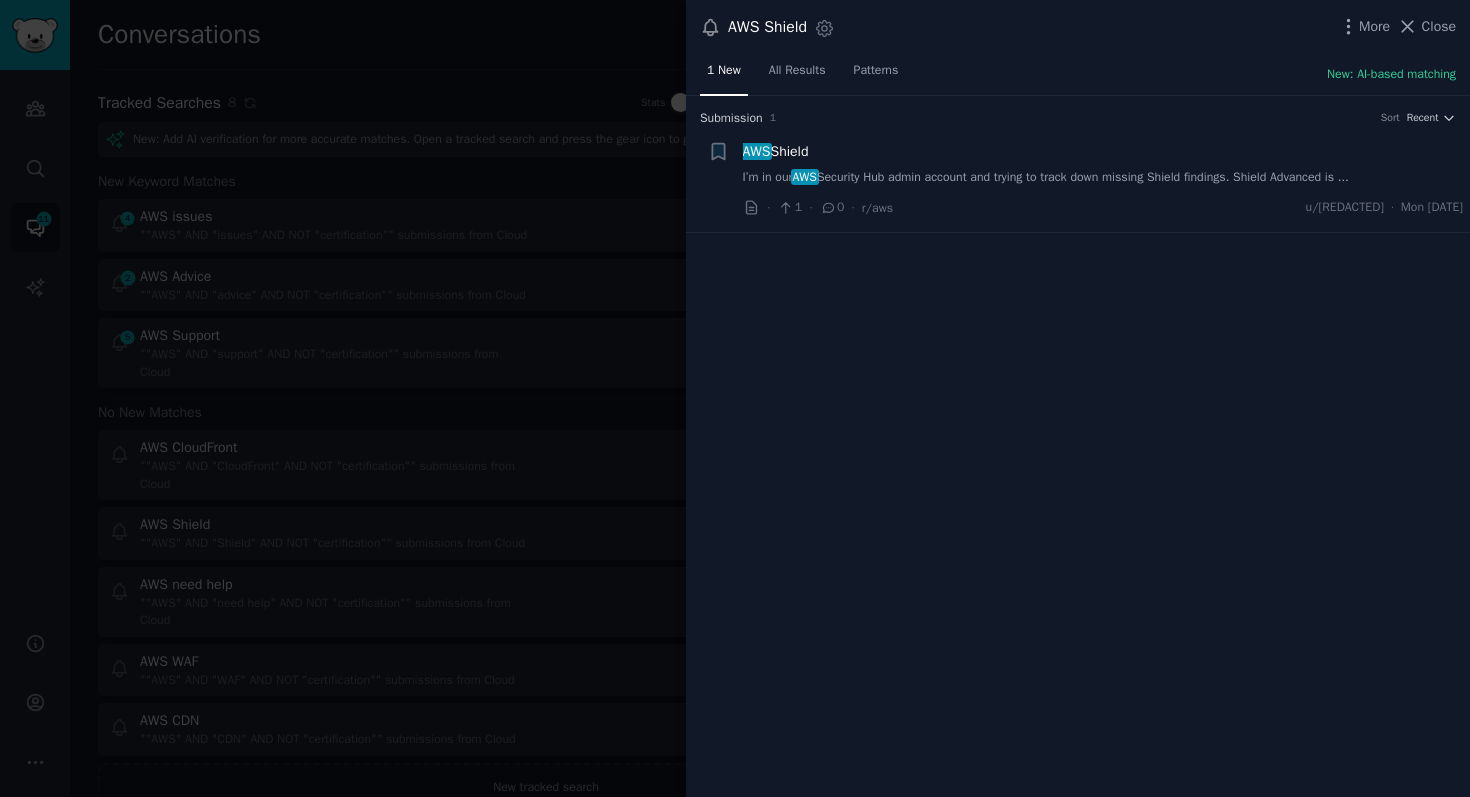 click on "I’m in our  AWS  Security Hub admin account and trying to track down missing Shield findings.
Shield Advanced is ..." at bounding box center (1103, 178) 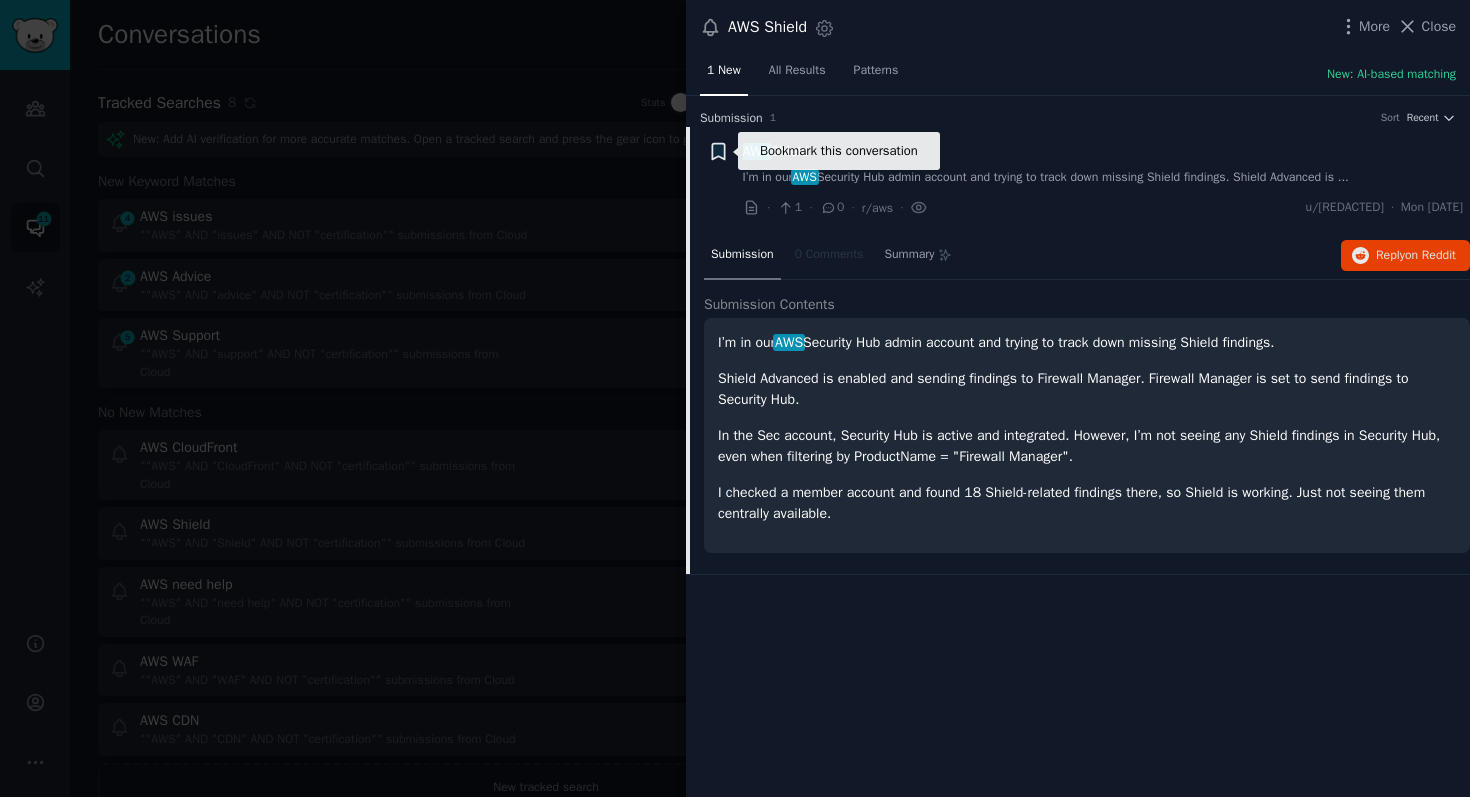 click 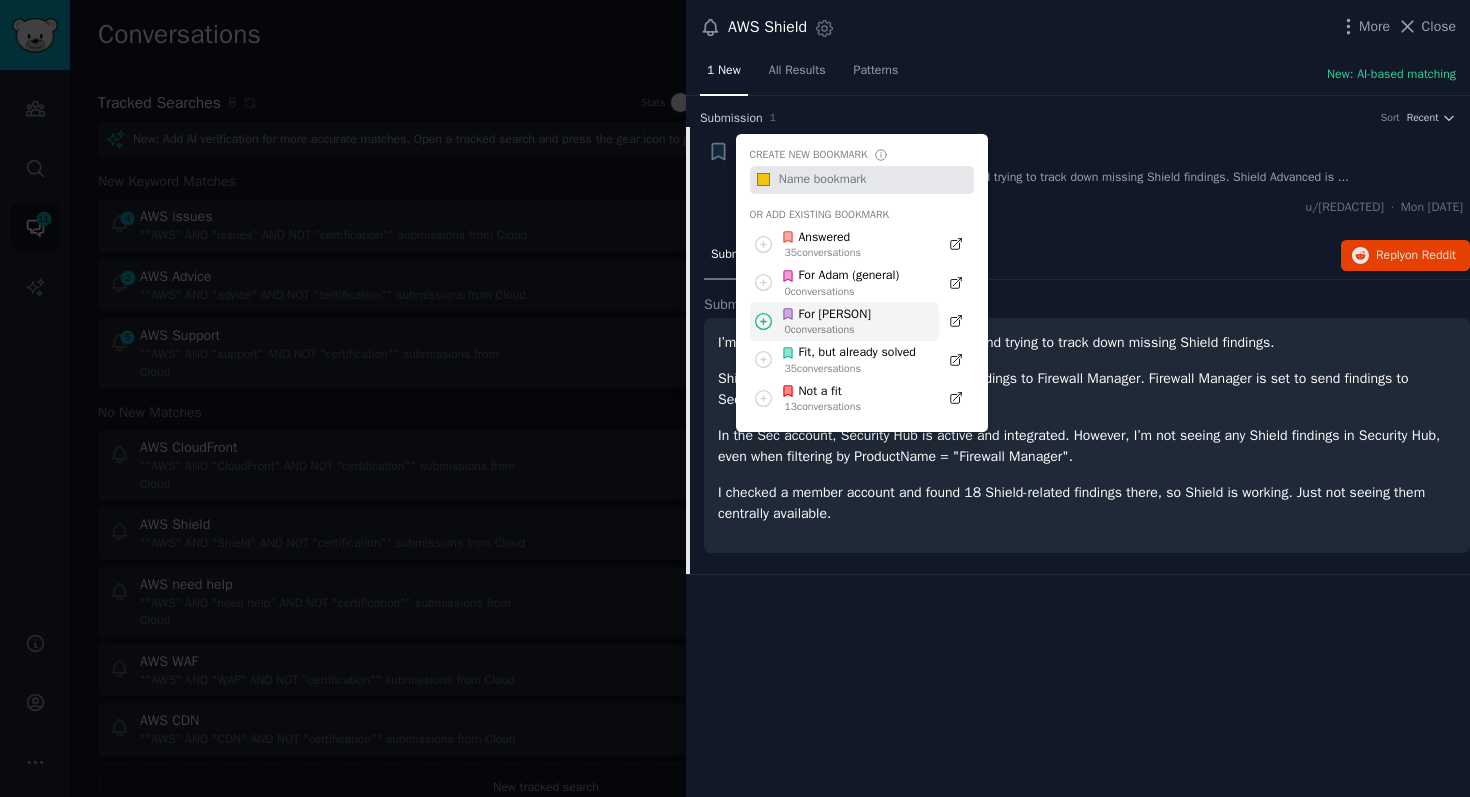 click on "For [PERSON]" at bounding box center (826, 315) 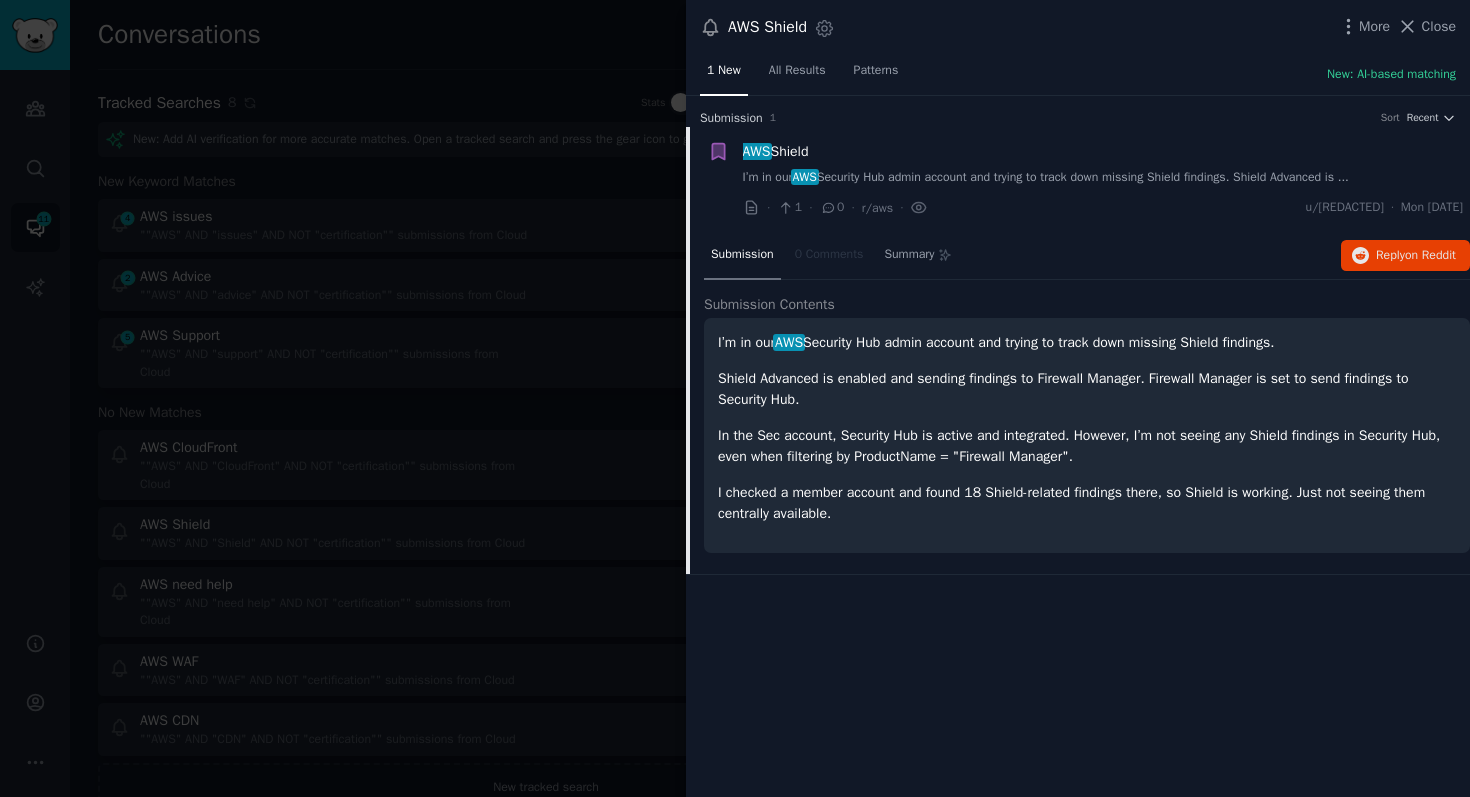 click at bounding box center [735, 398] 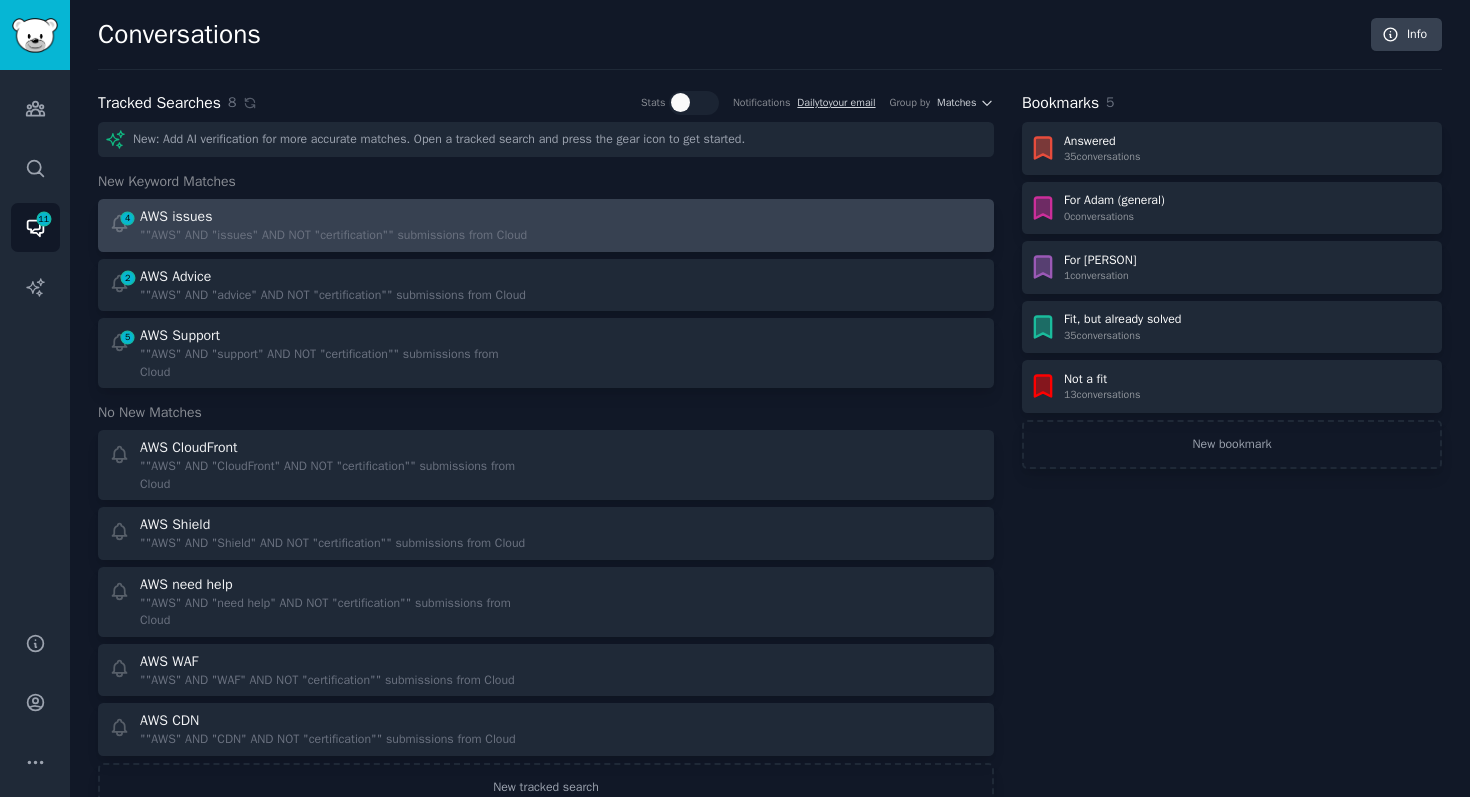 click on "AWS issues" at bounding box center [333, 216] 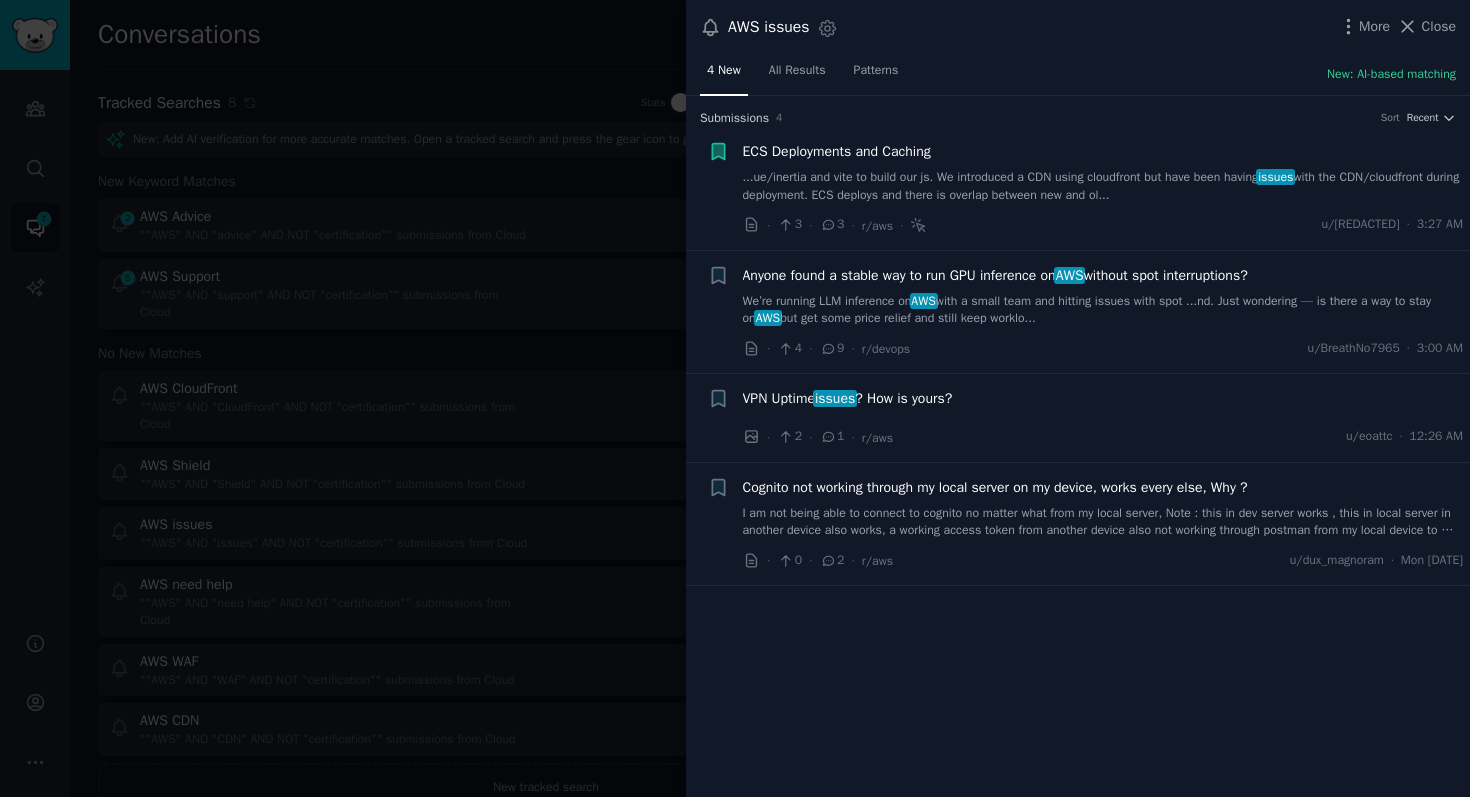 click on "...ue/inertia and vite to build our js.
We introduced a CDN using cloudfront but have been having  issues  with the CDN/cloudfront during deployment.
ECS deploys and there is overlap between new and ol..." at bounding box center (1103, 186) 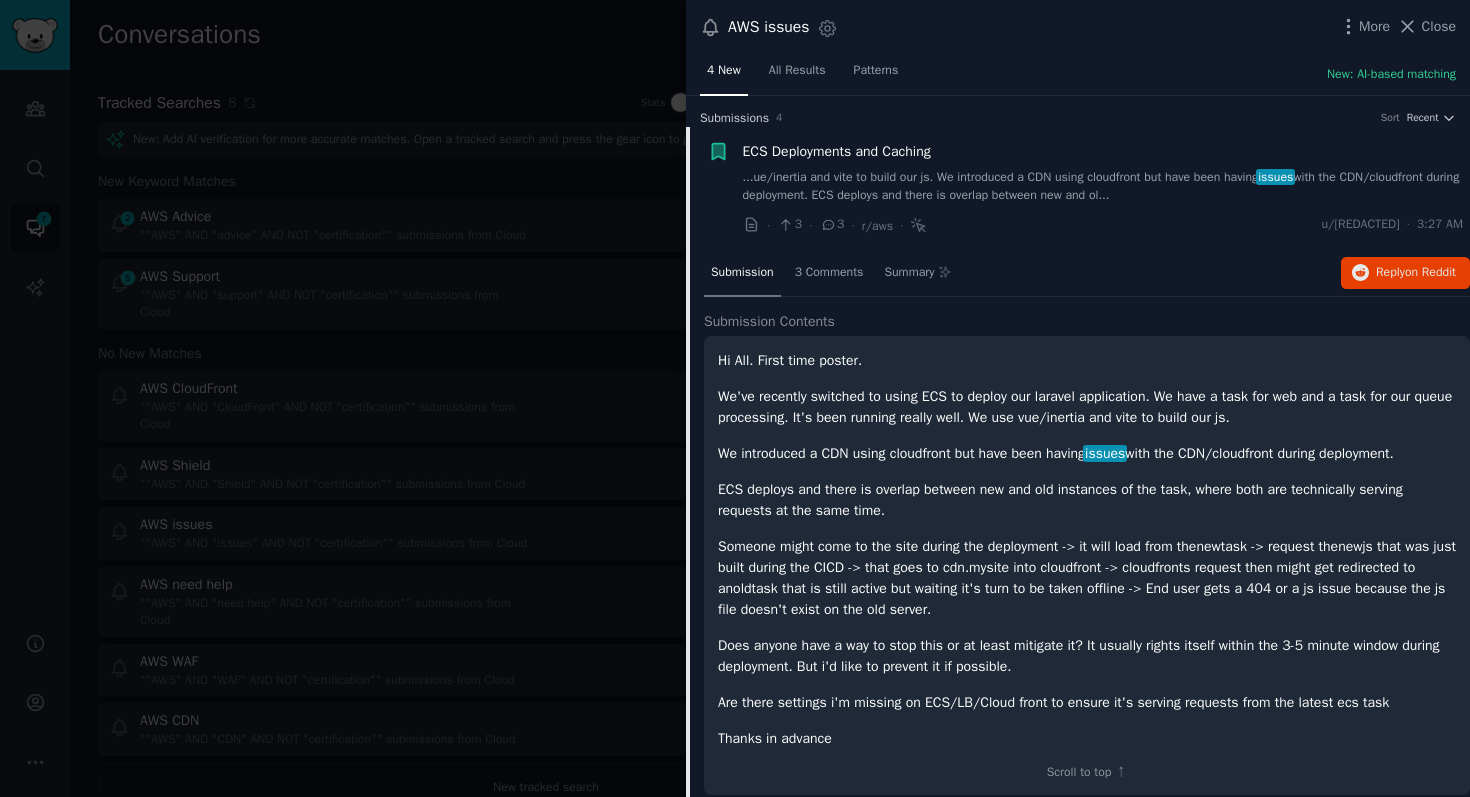 scroll, scrollTop: 31, scrollLeft: 0, axis: vertical 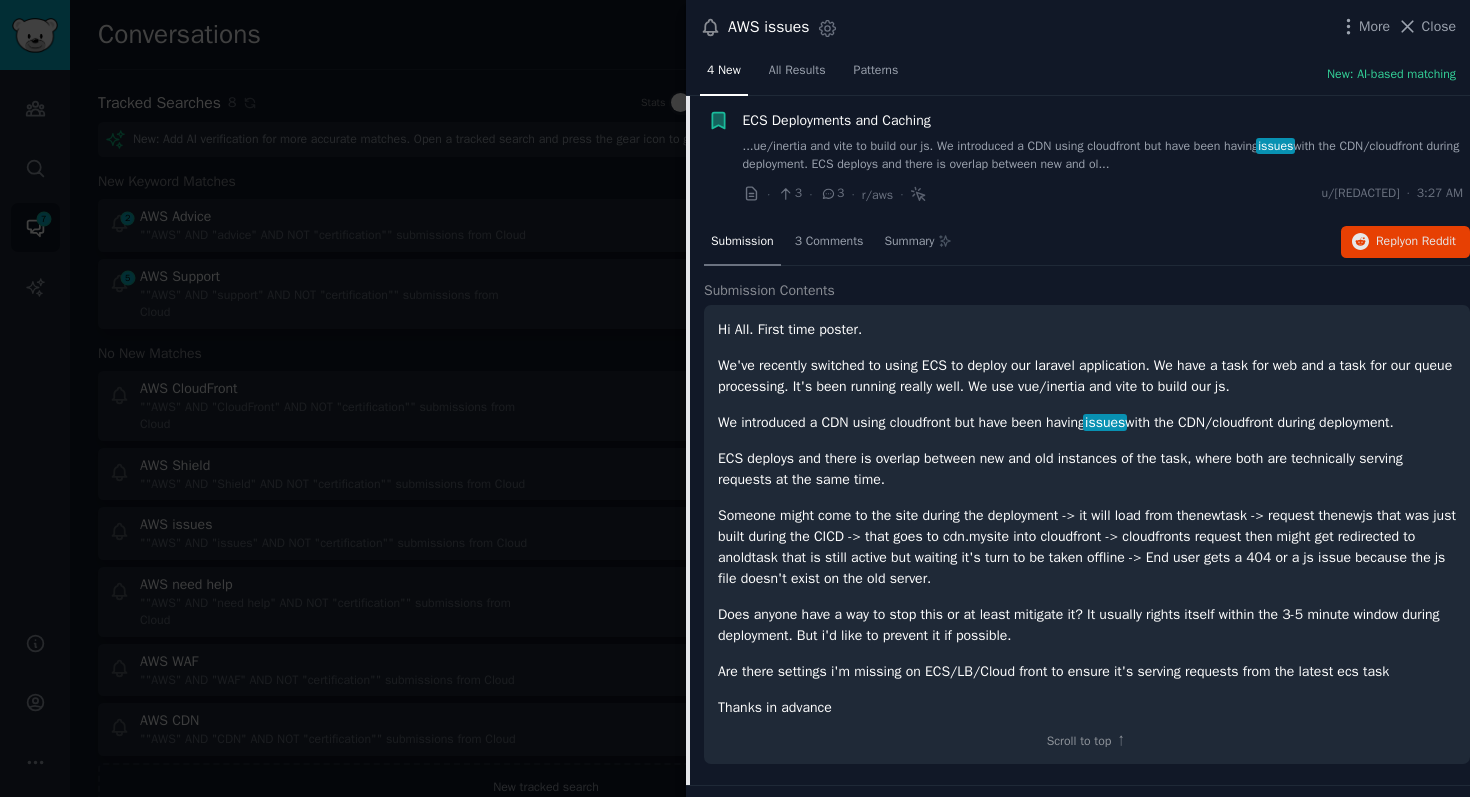 click on "...ue/inertia and vite to build our js.
We introduced a CDN using cloudfront but have been having  issues  with the CDN/cloudfront during deployment.
ECS deploys and there is overlap between new and ol..." at bounding box center (1103, 155) 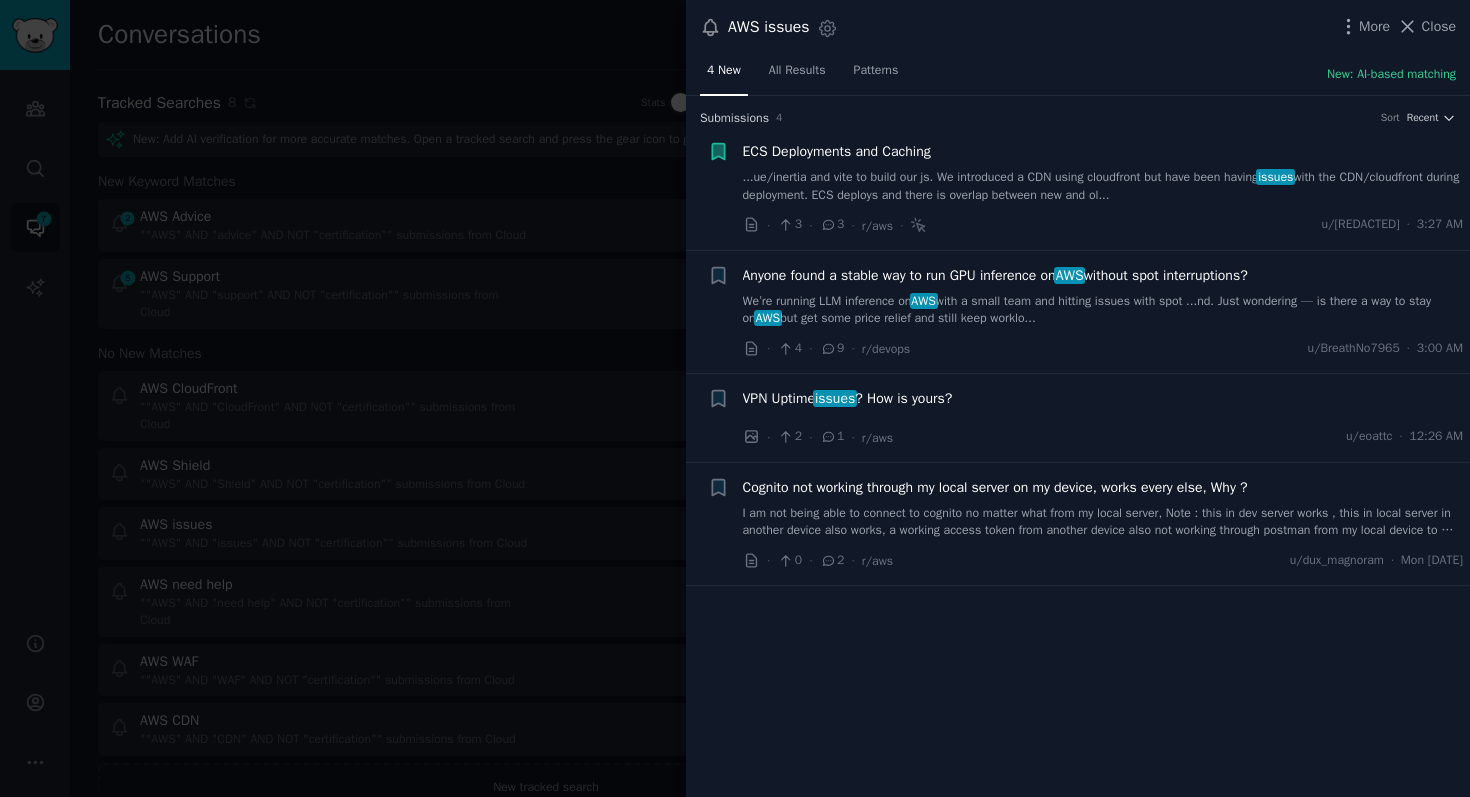 scroll, scrollTop: 0, scrollLeft: 0, axis: both 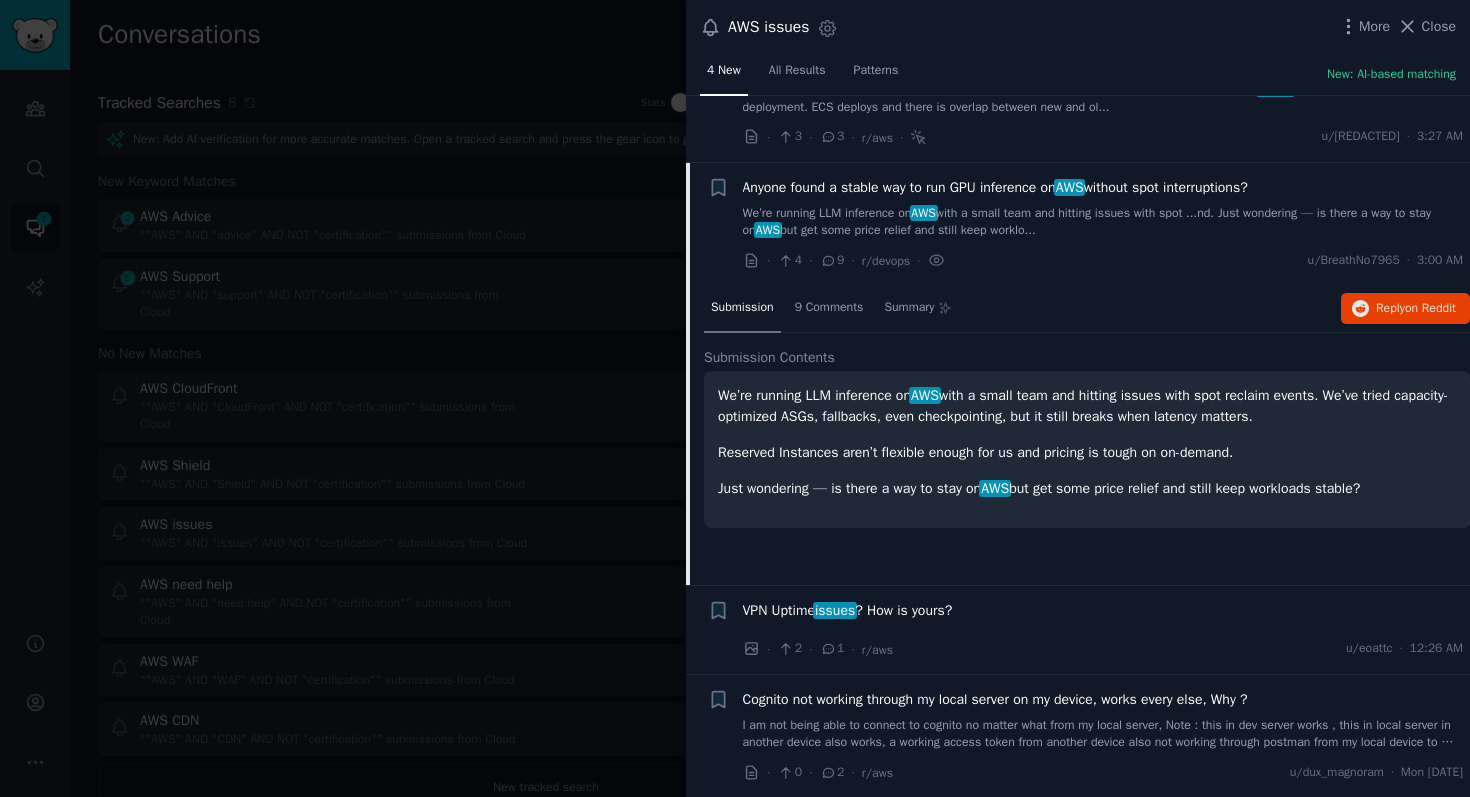 click on "We’re running LLM inference on  AWS  with a small team and hitting issues with spot ...nd.
Just wondering — is there a way to stay on  AWS  but get some price relief and still keep worklo..." at bounding box center [1103, 222] 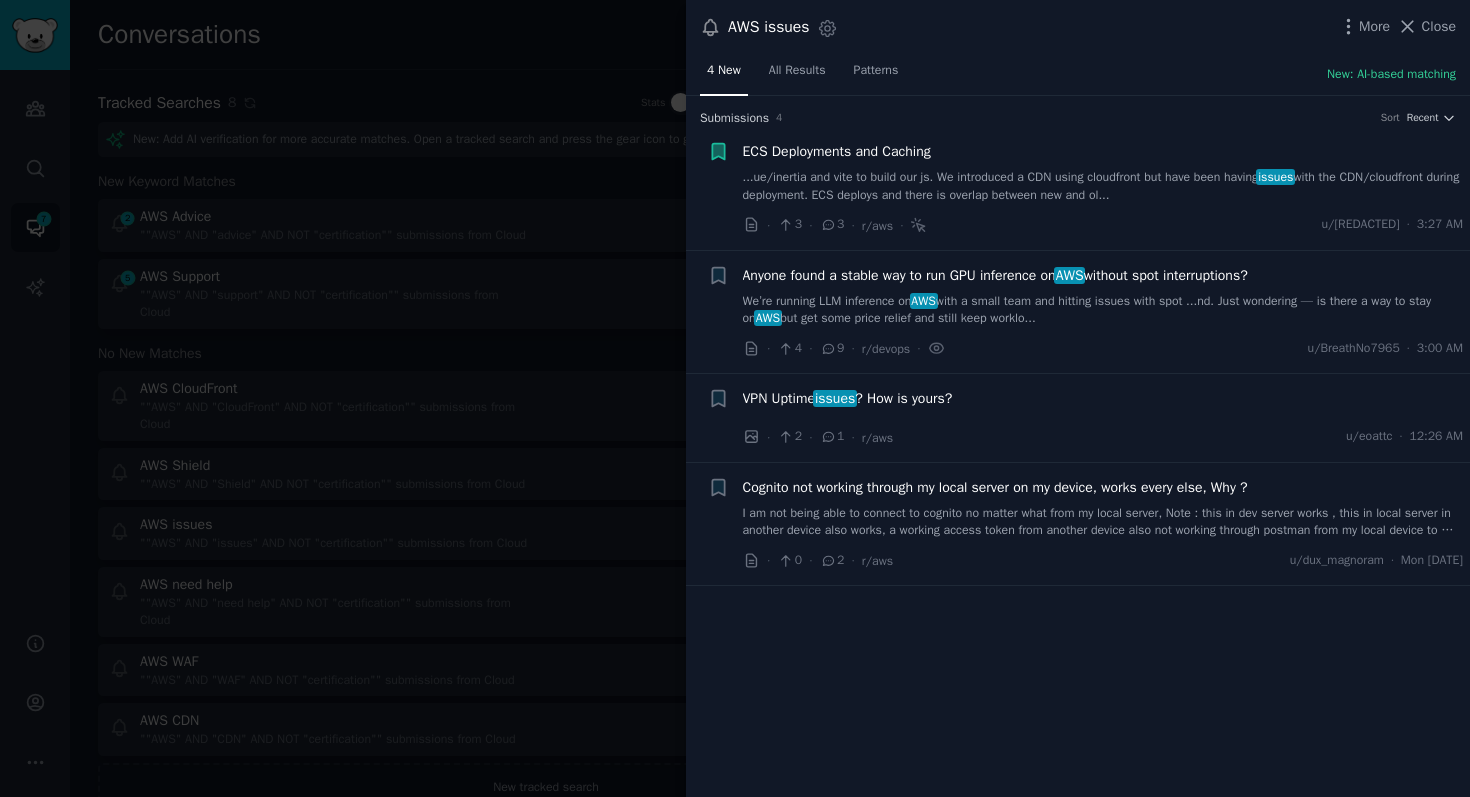 click on "VPN Uptime  issues ? How is yours?" at bounding box center (848, 398) 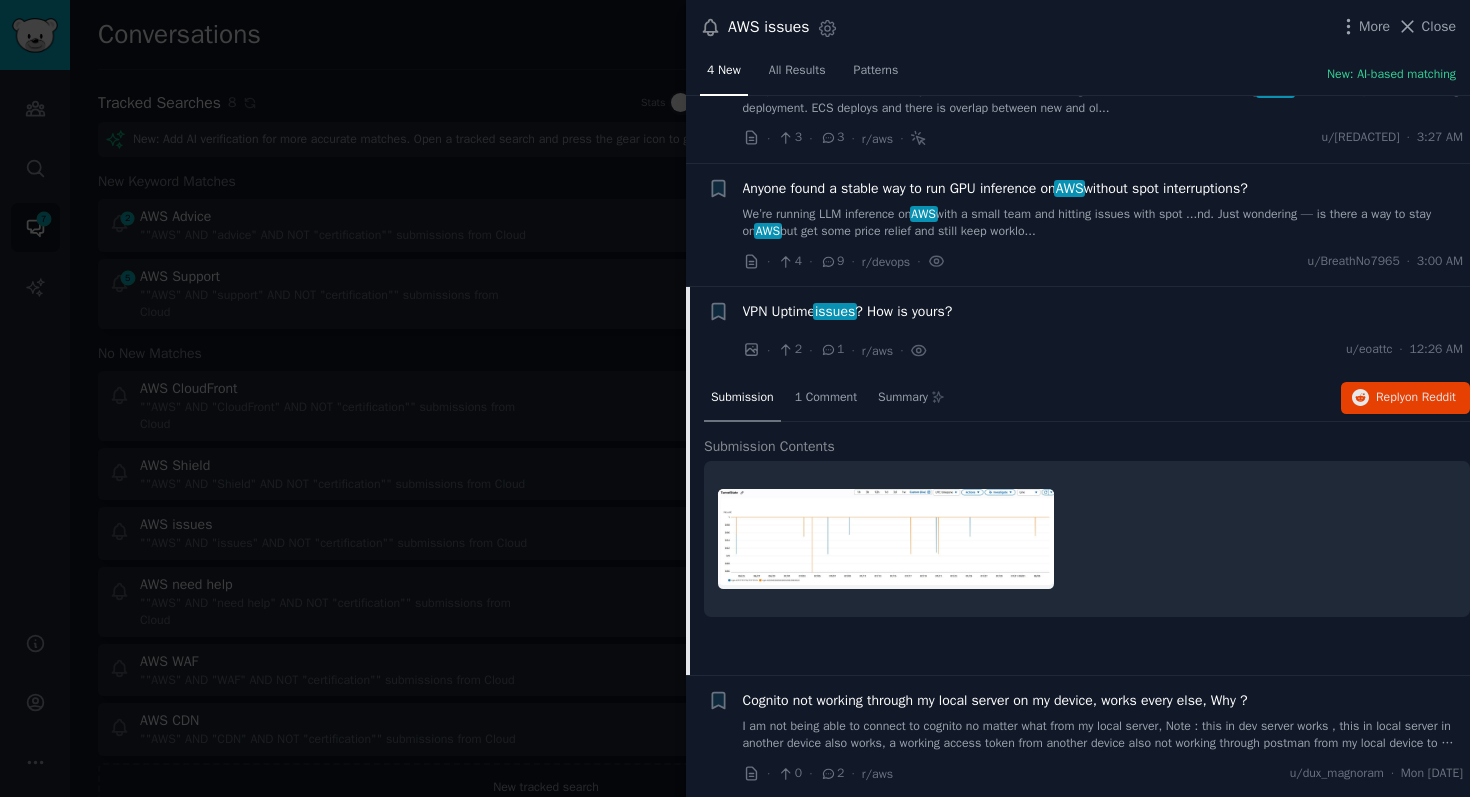 scroll, scrollTop: 88, scrollLeft: 0, axis: vertical 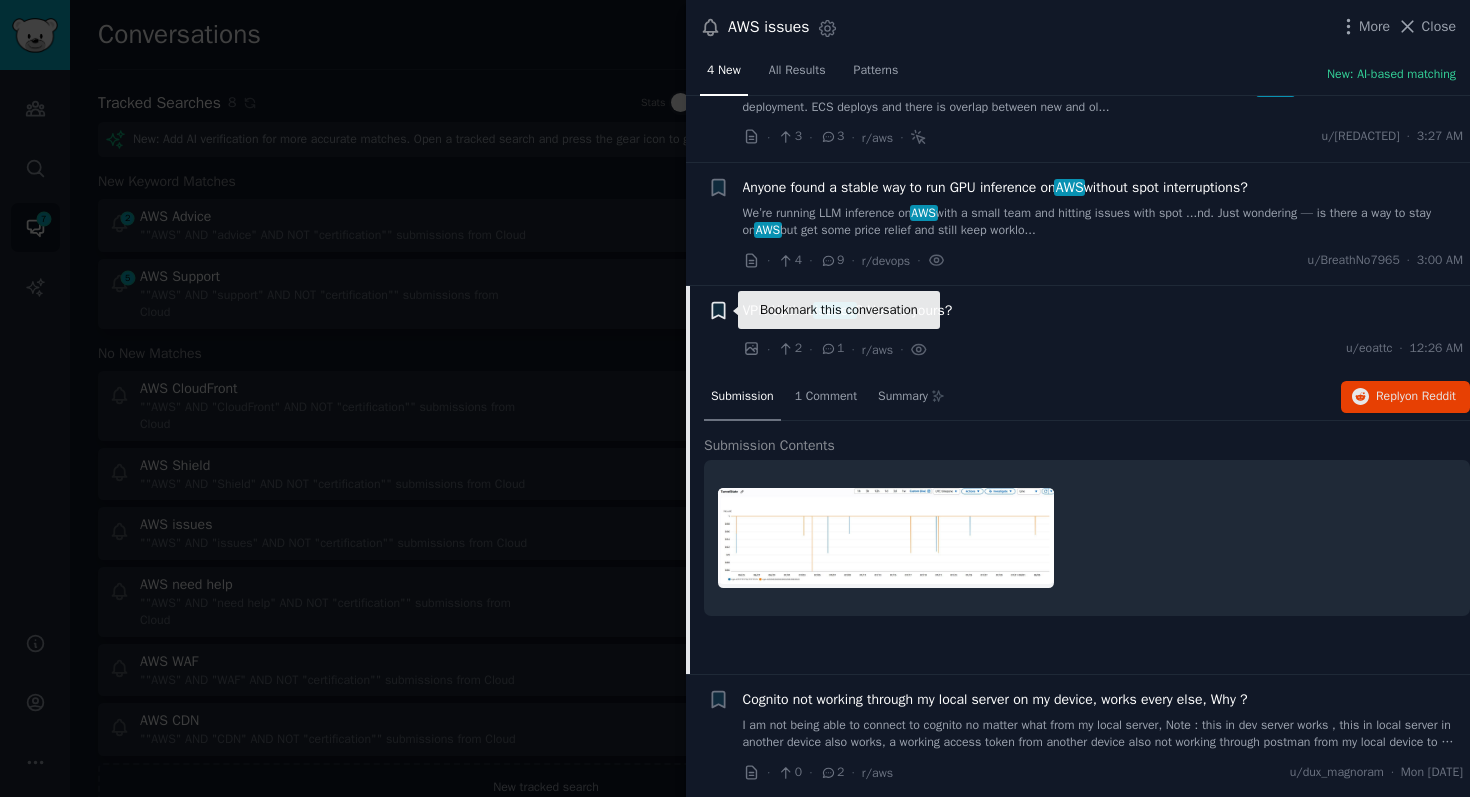 click 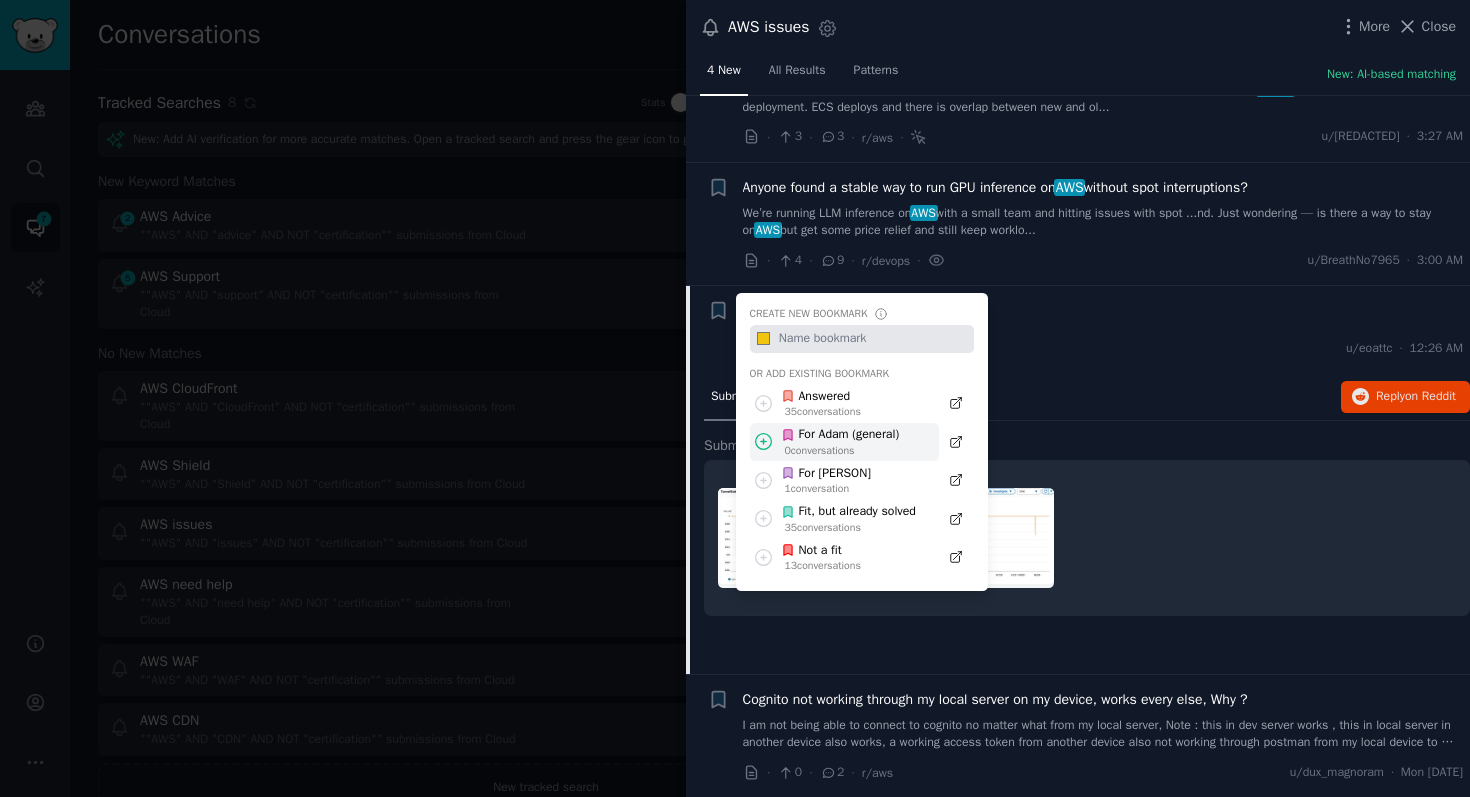 click on "0  conversation s" at bounding box center [842, 451] 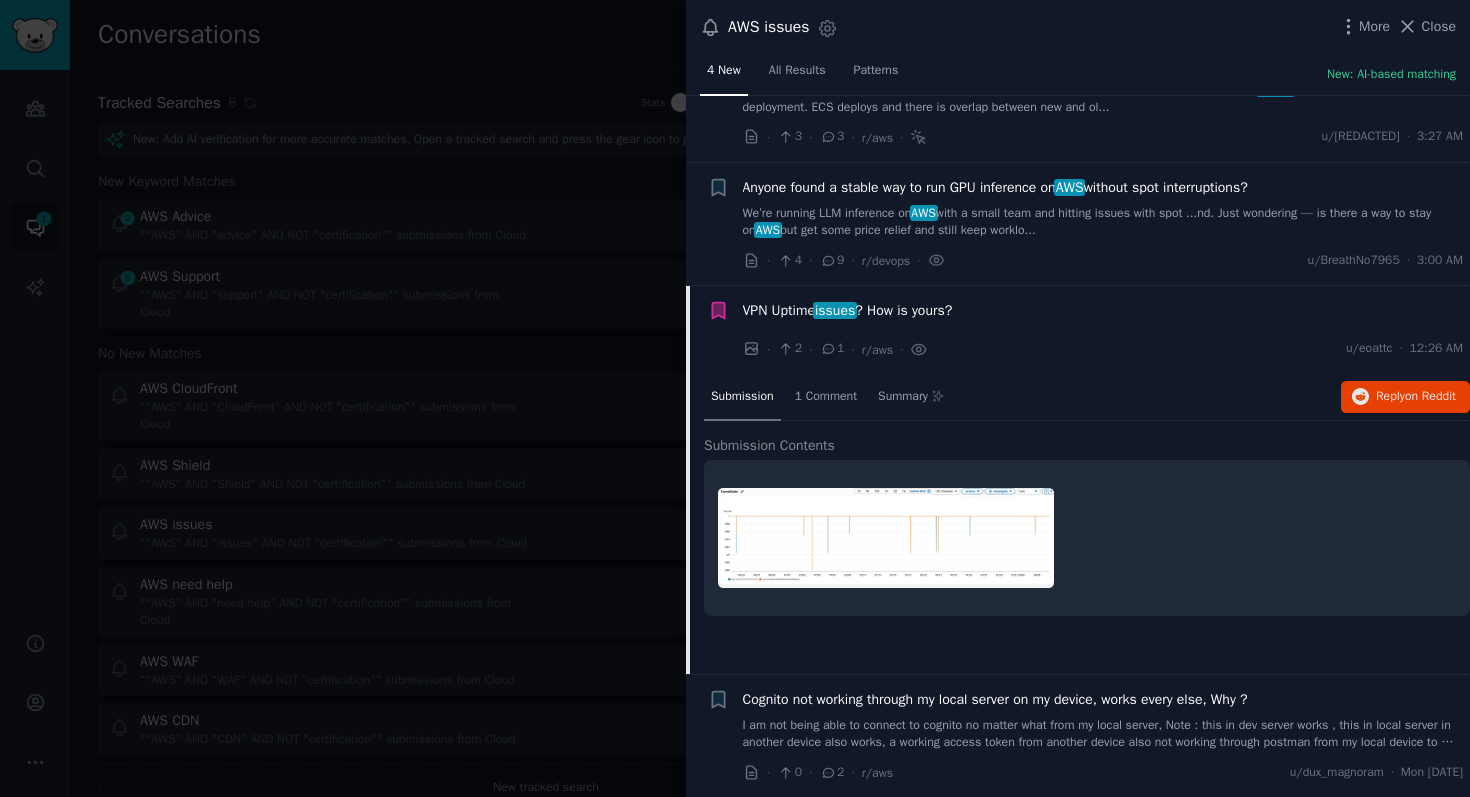 click on "Cognito not working through my local server on my device, works every else, Why ?" at bounding box center [995, 699] 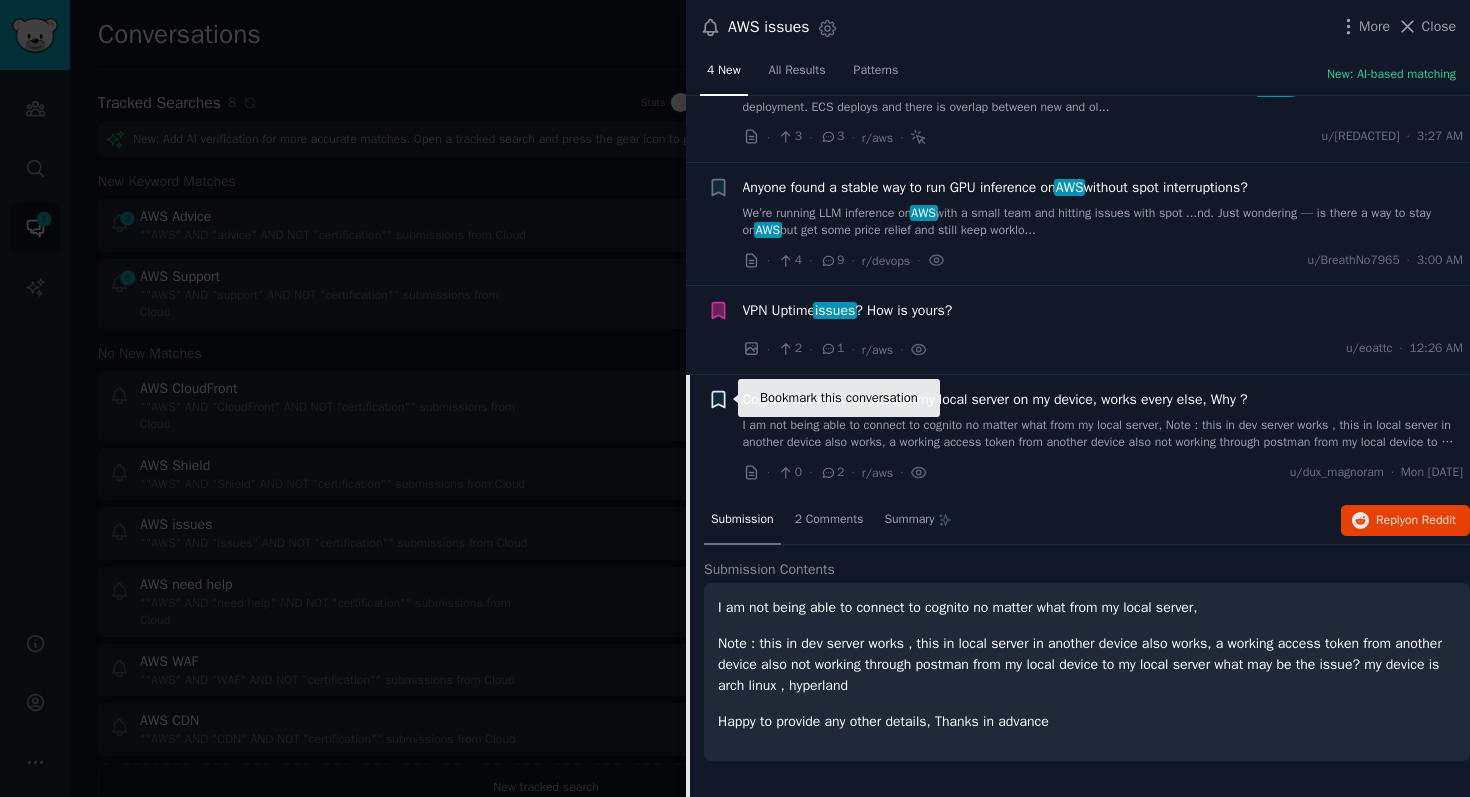 click 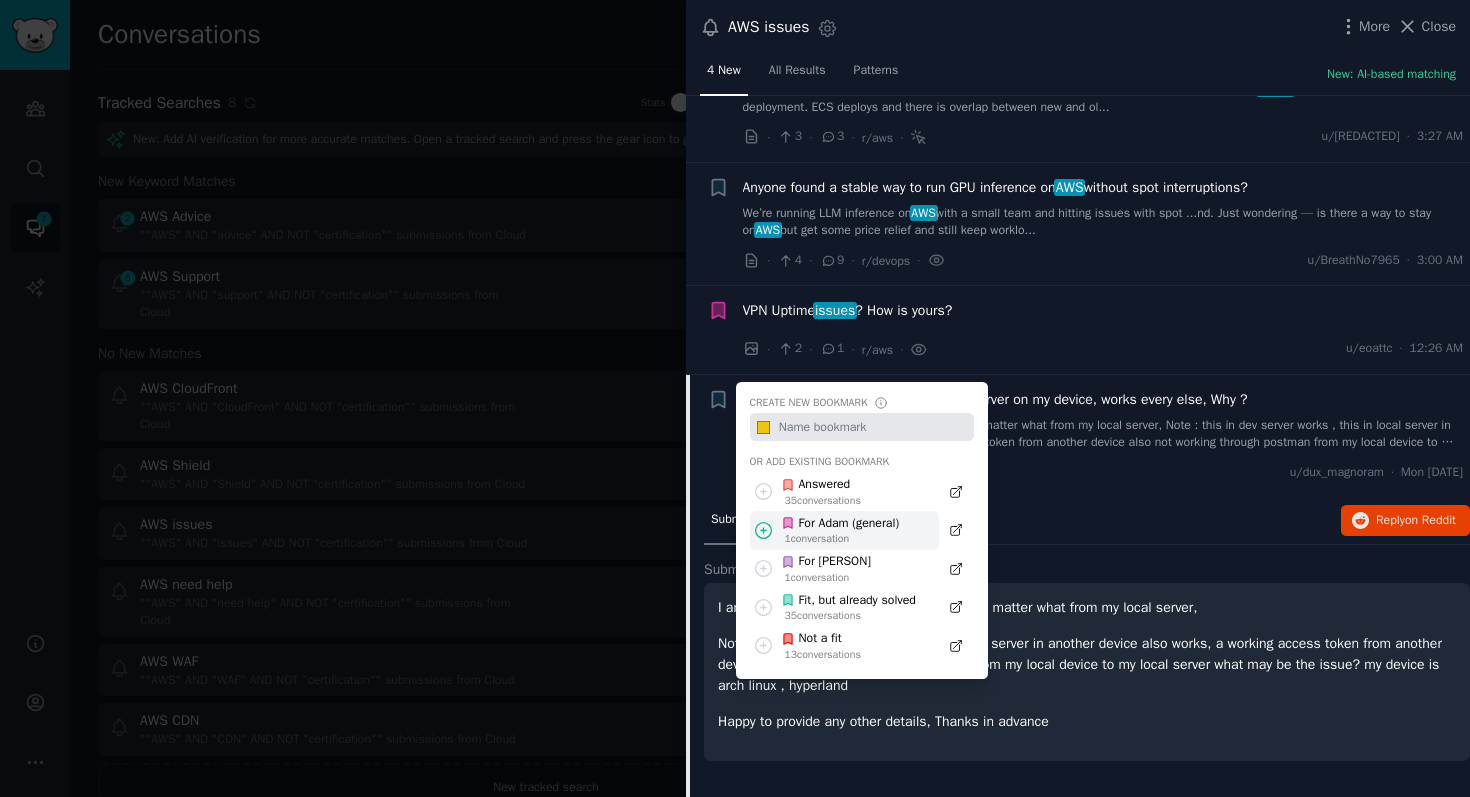 click on "1  conversation" at bounding box center (842, 539) 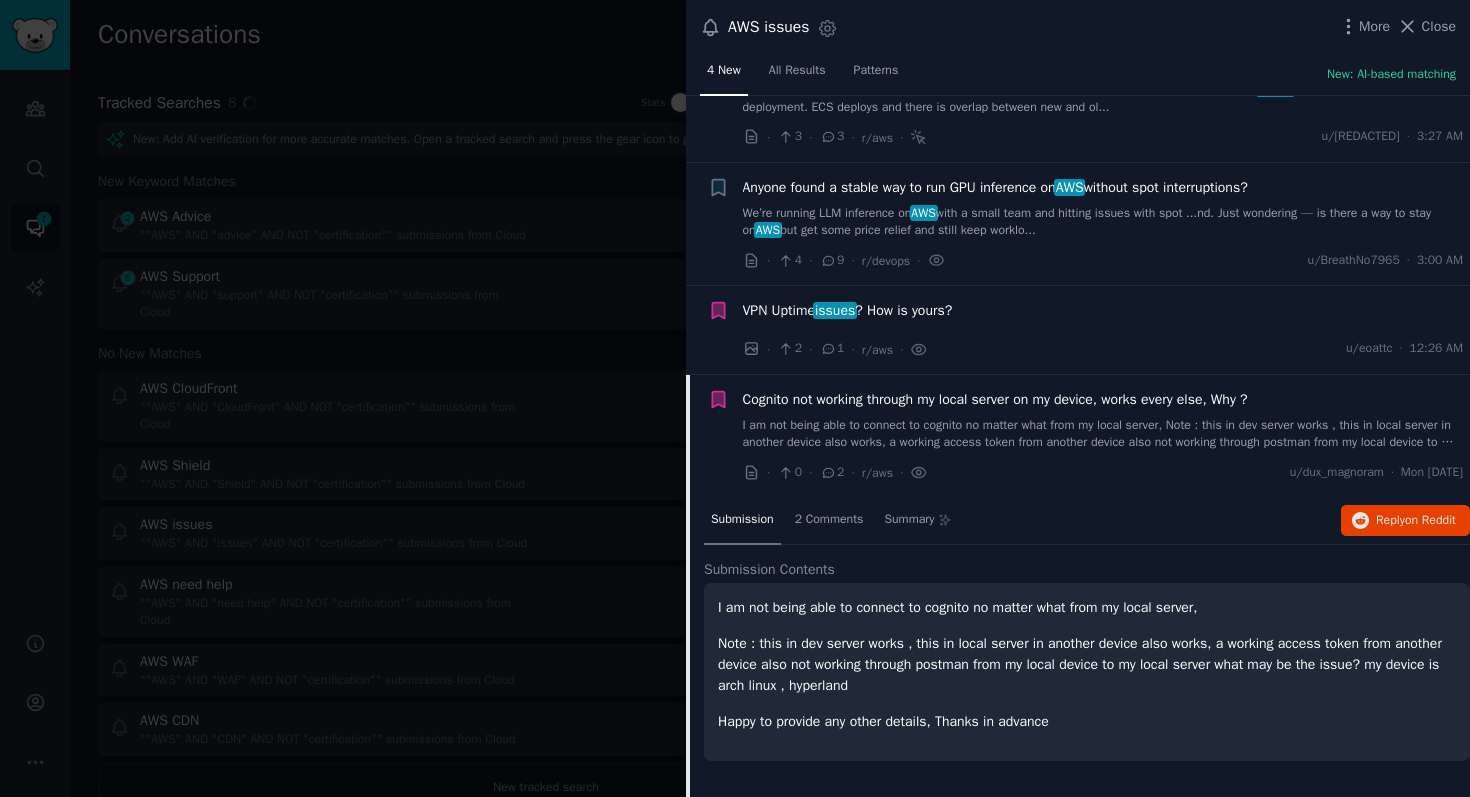 click at bounding box center [735, 398] 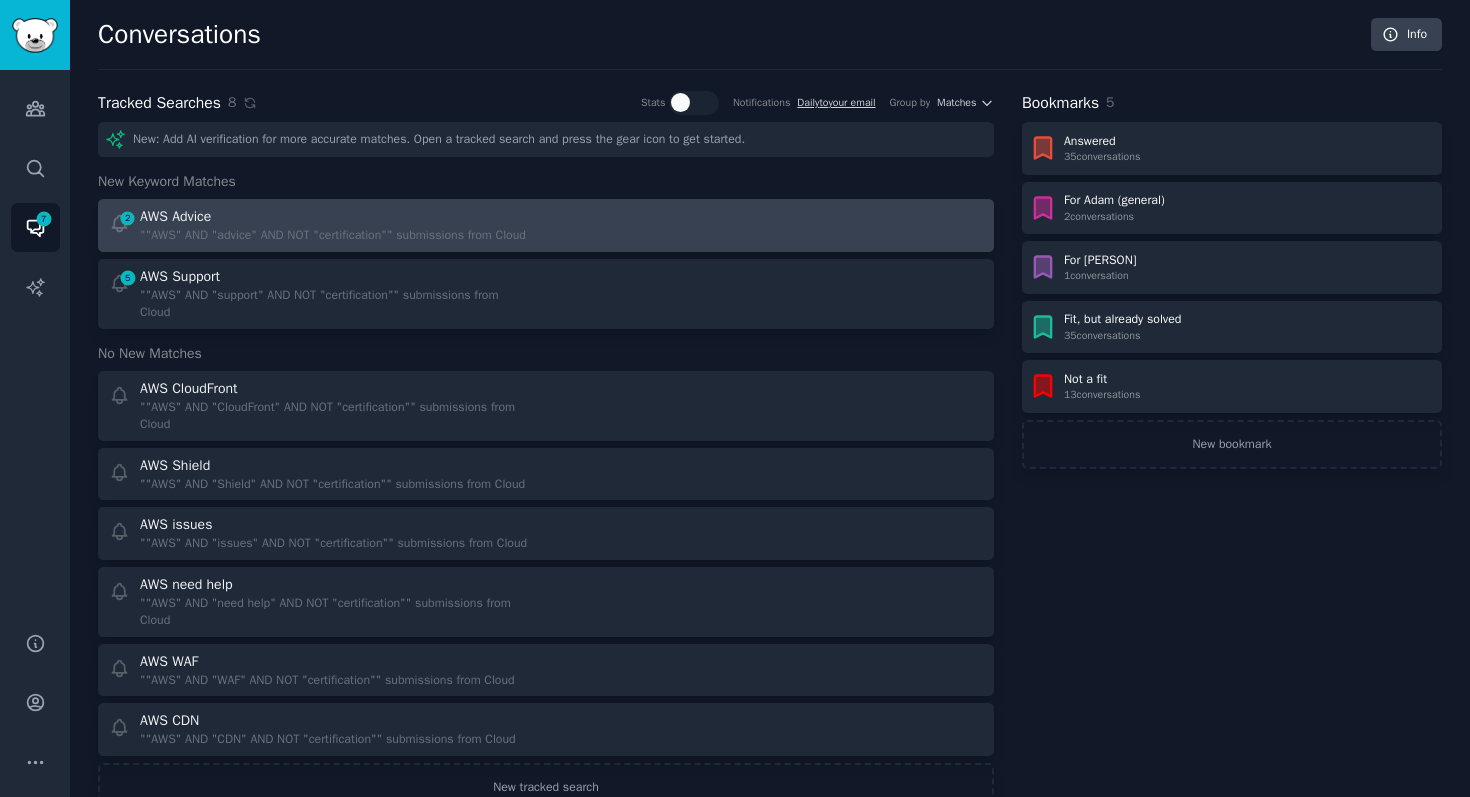 click on """AWS" AND "advice" AND NOT "certification"" submissions from Cloud" at bounding box center (333, 236) 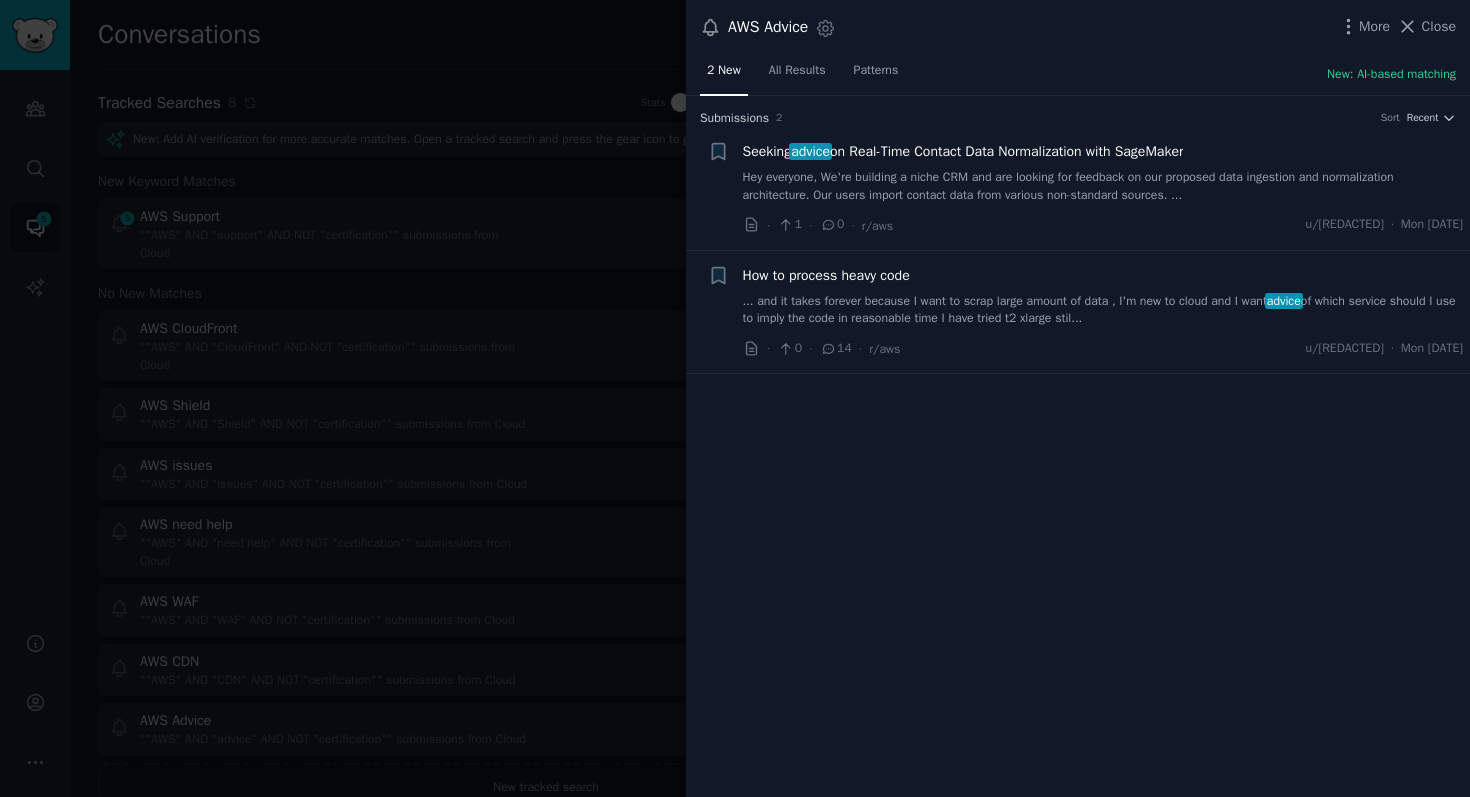 click on "... and it takes forever because I want to scrap large amount of data , I'm new to cloud and I want  advice  of which service should I use to imply the code in reasonable time
I have tried t2 xlarge stil..." at bounding box center (1103, 310) 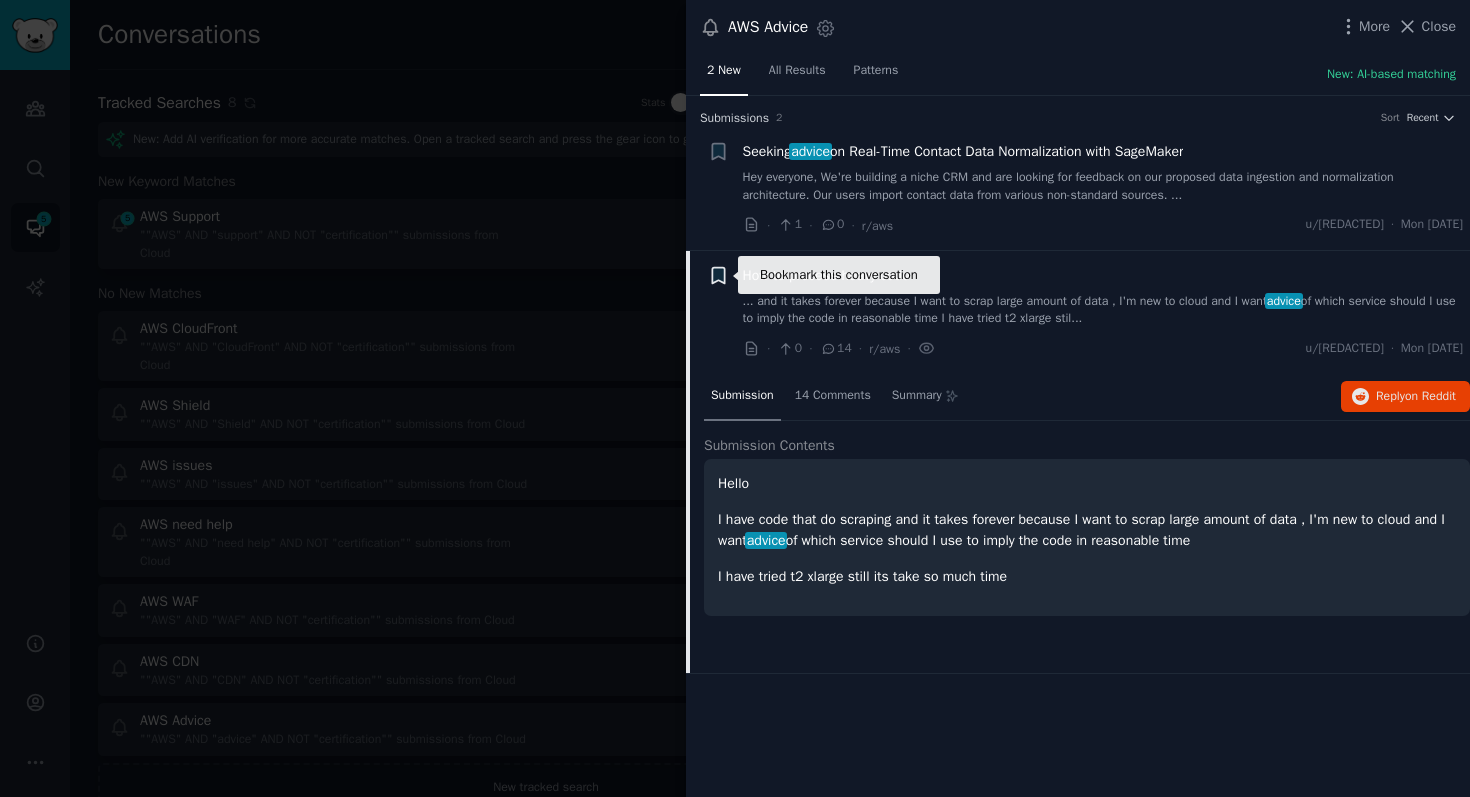 click 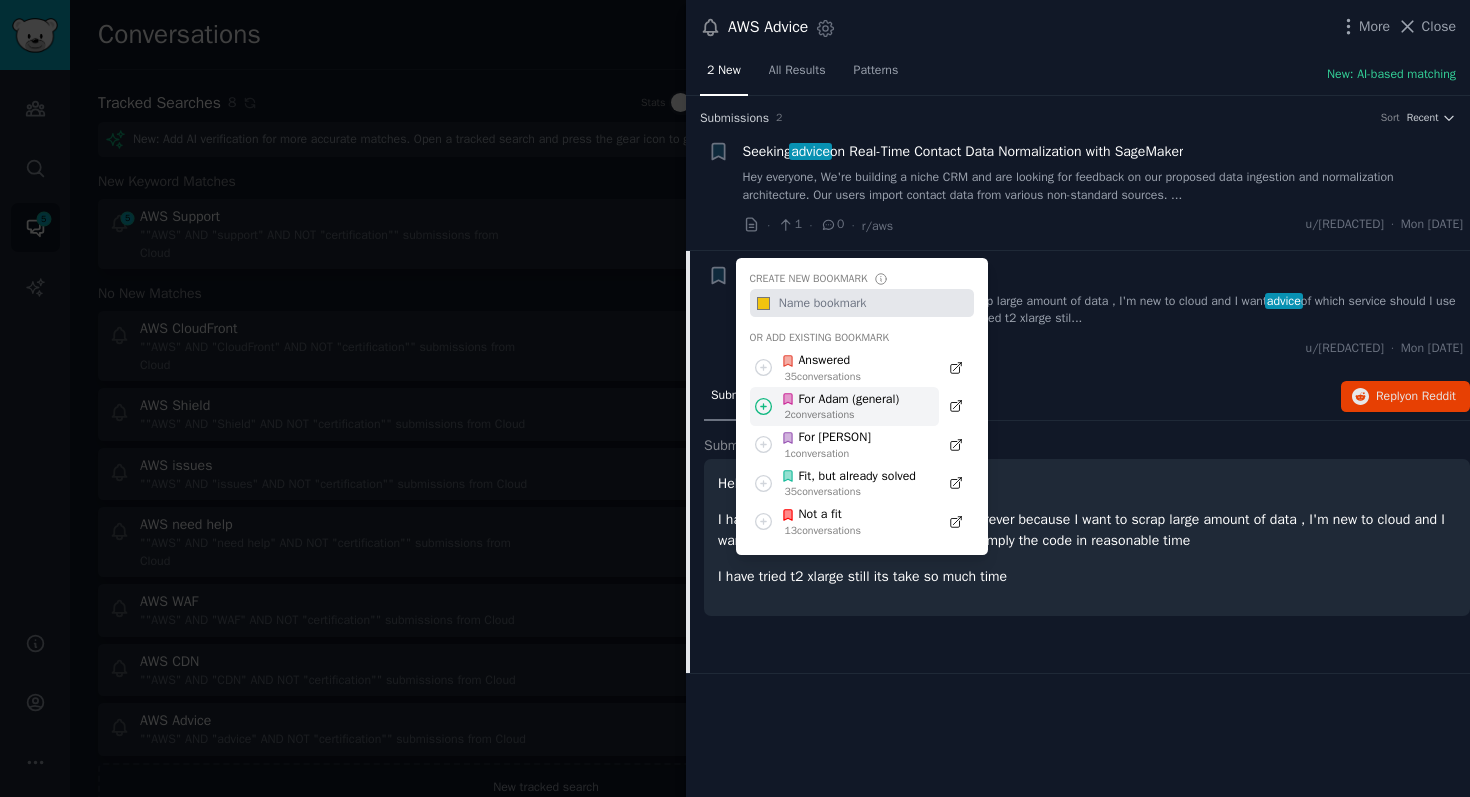 click on "For Adam (general)" at bounding box center (840, 400) 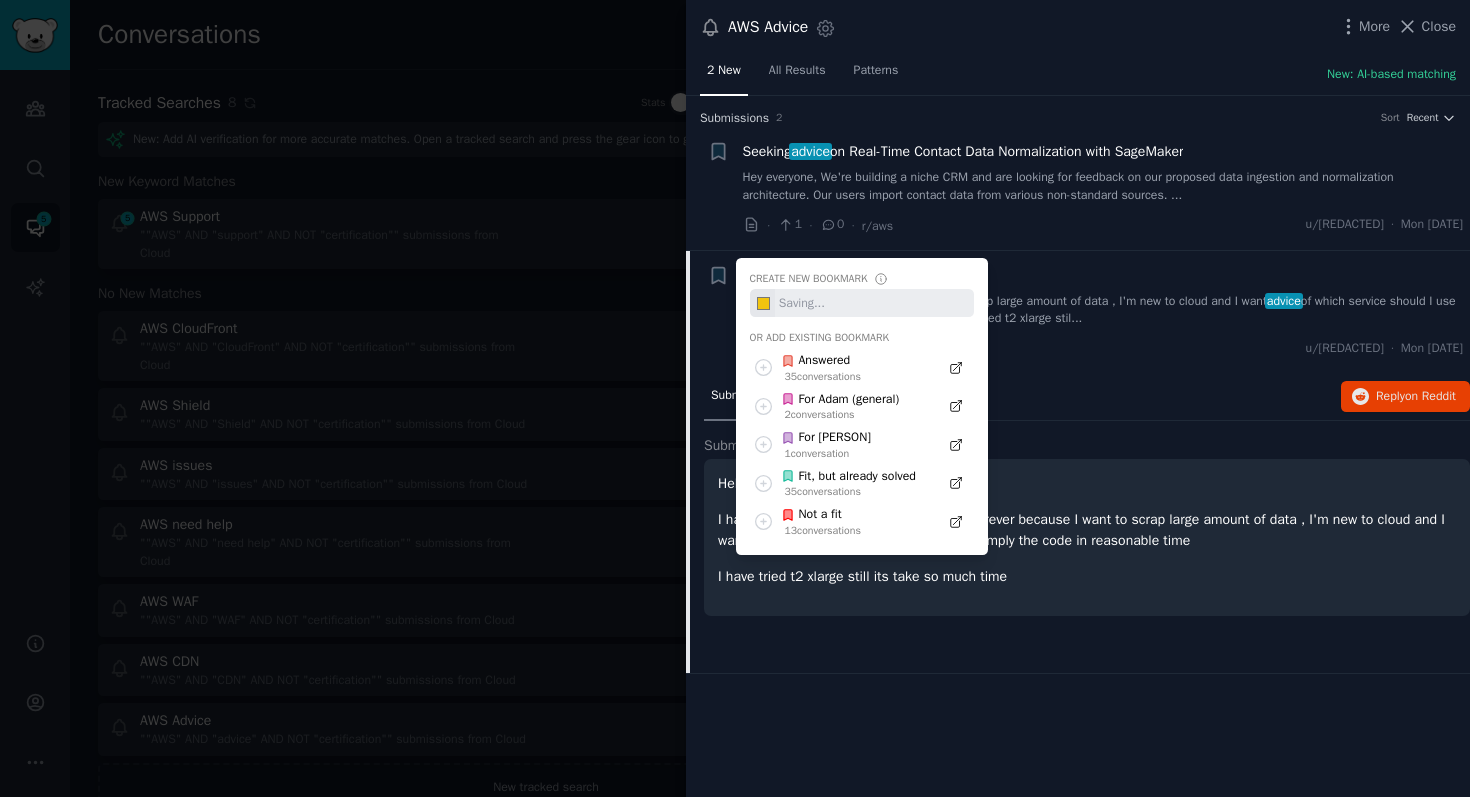 click at bounding box center [735, 398] 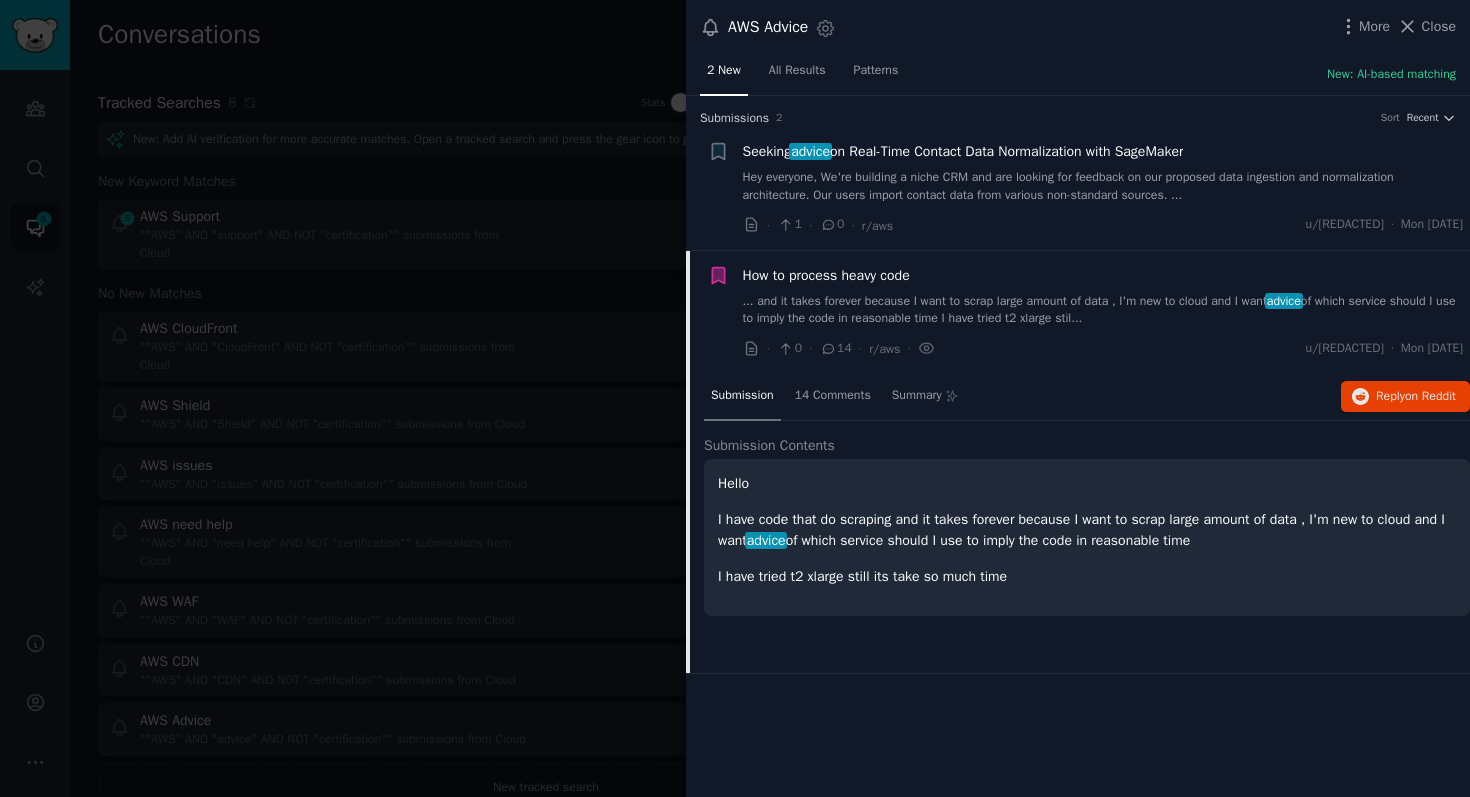 click at bounding box center [735, 398] 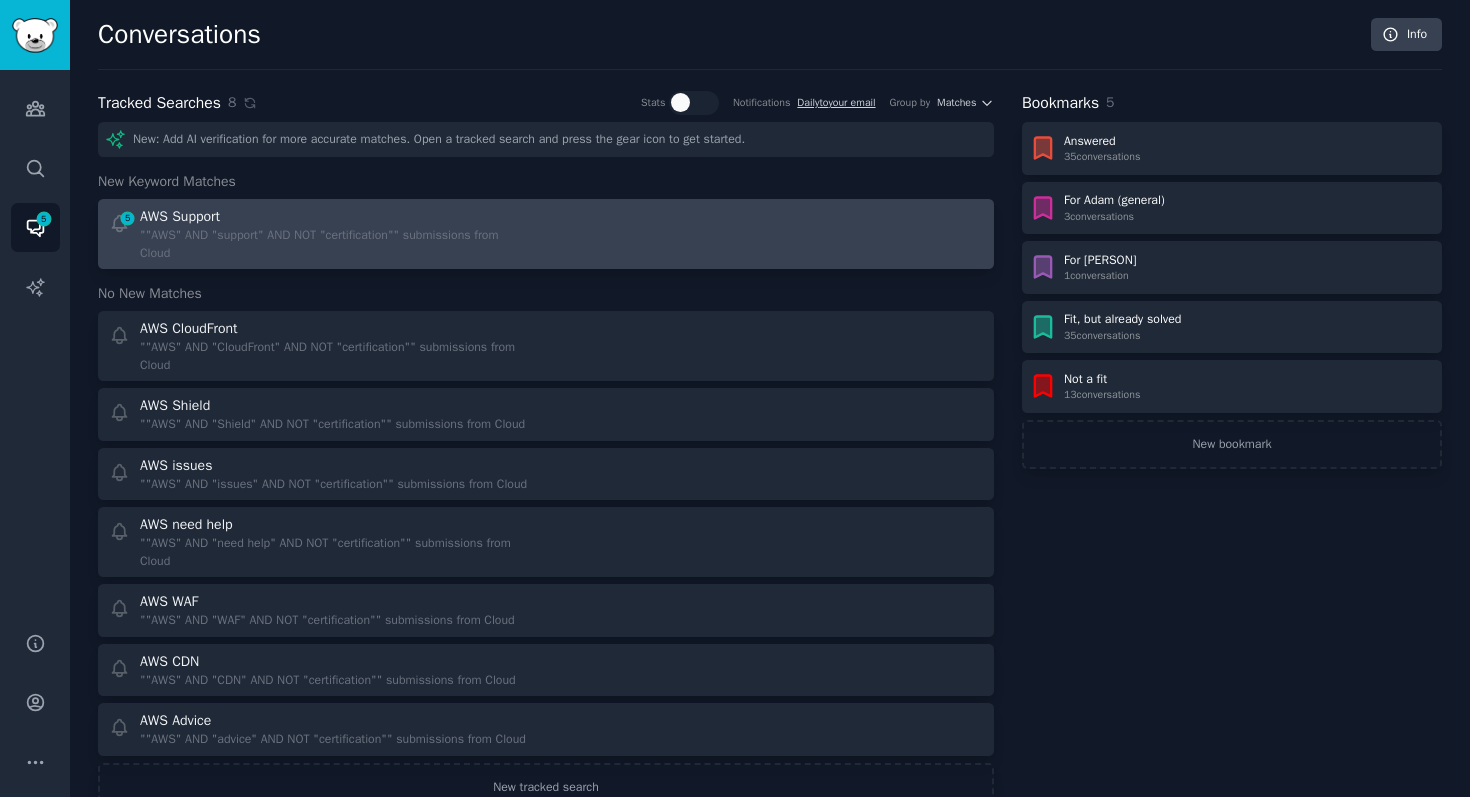 click on "AWS Support" at bounding box center (336, 216) 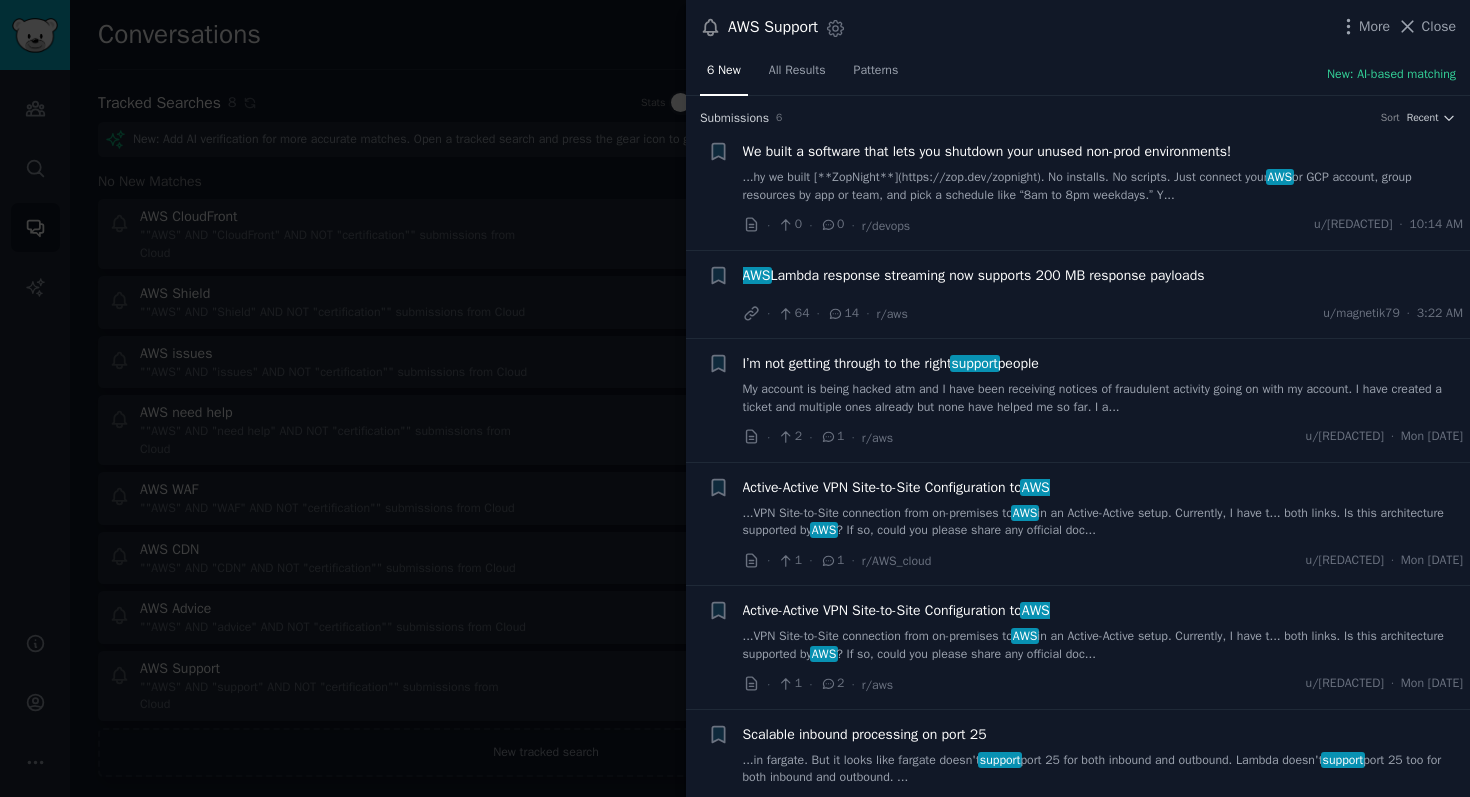 click on "AWS  Lambda response streaming now supports 200 MB response payloads" at bounding box center [974, 275] 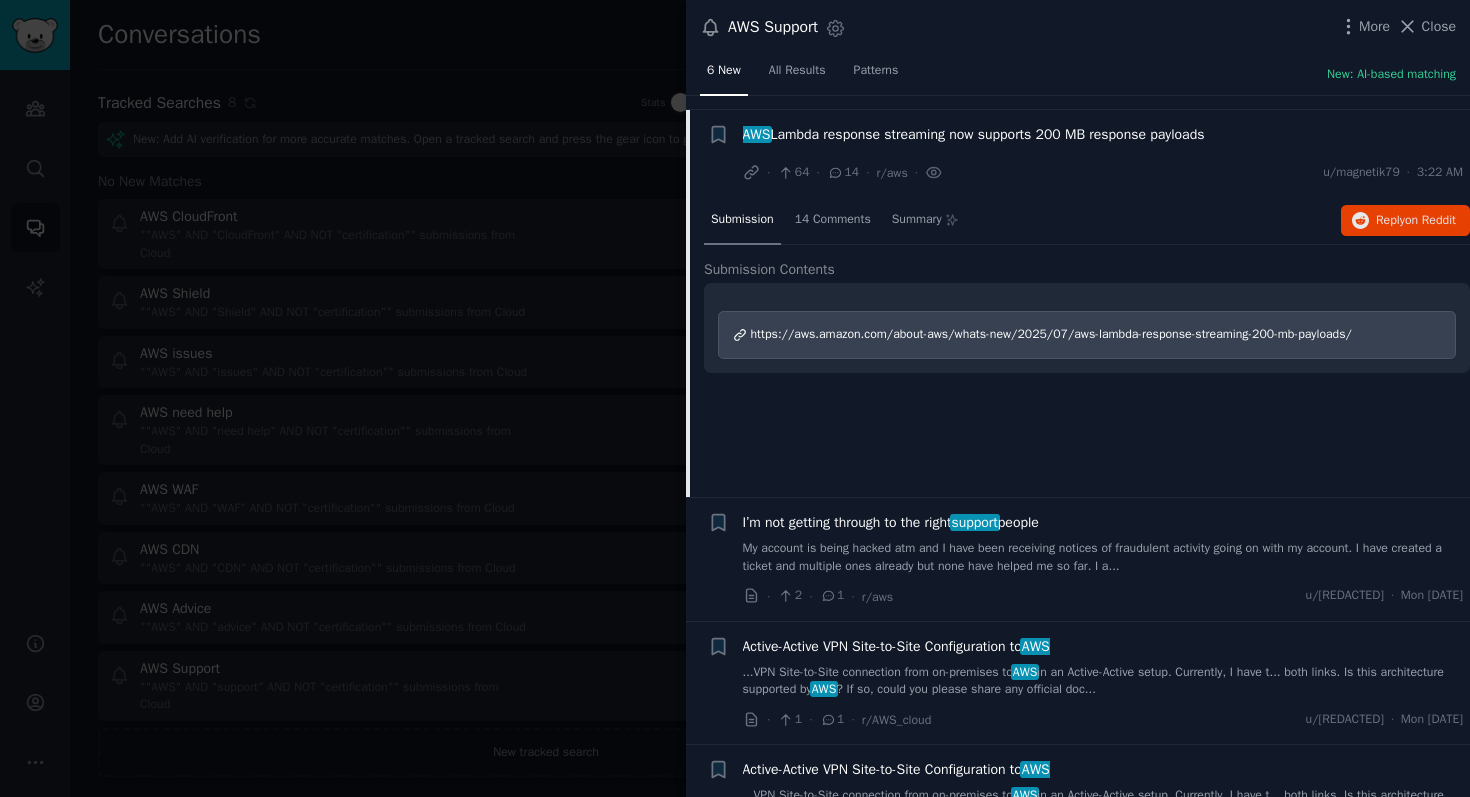 scroll, scrollTop: 155, scrollLeft: 0, axis: vertical 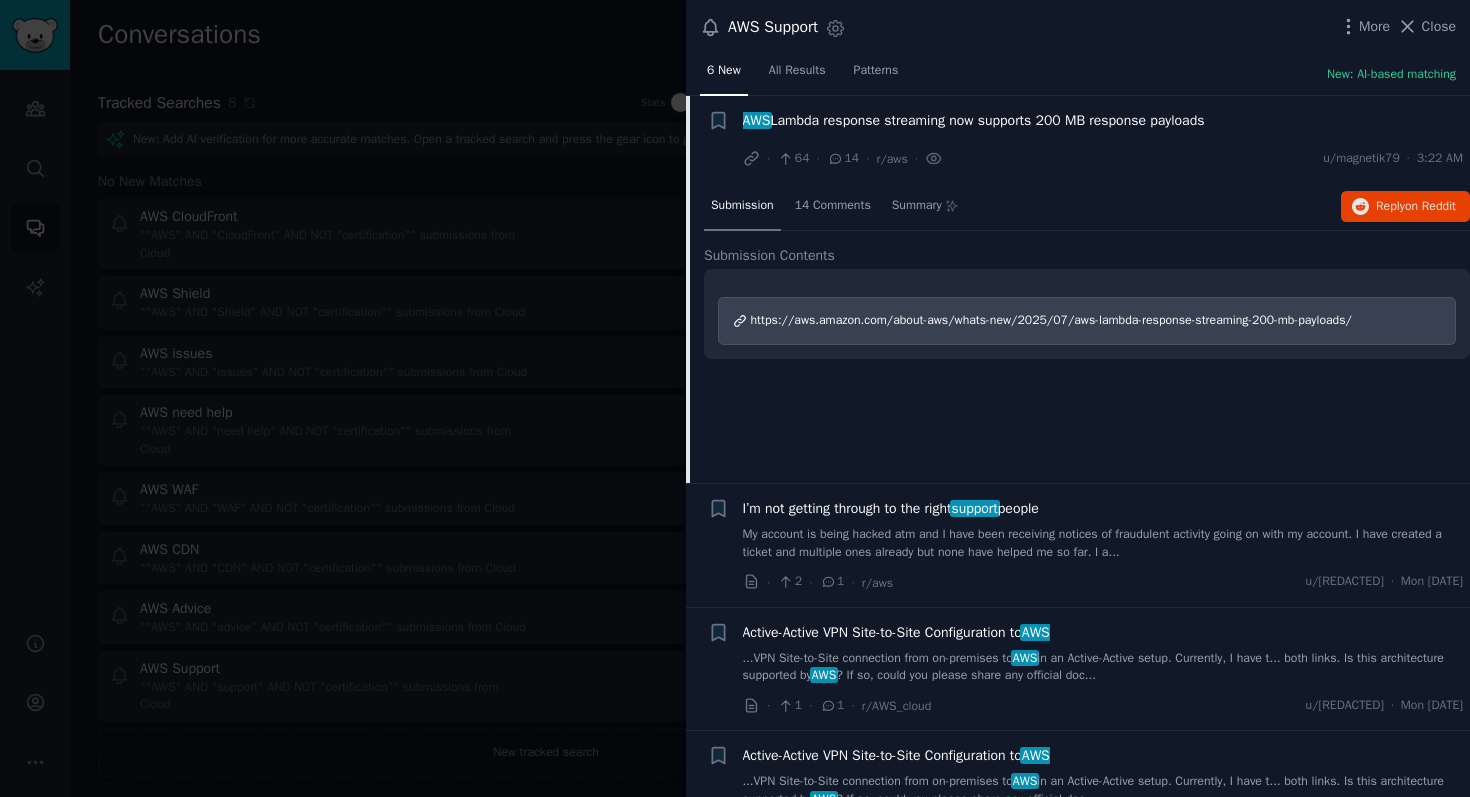 click on "AWS  Lambda response streaming now supports 200 MB response payloads" at bounding box center [1103, 124] 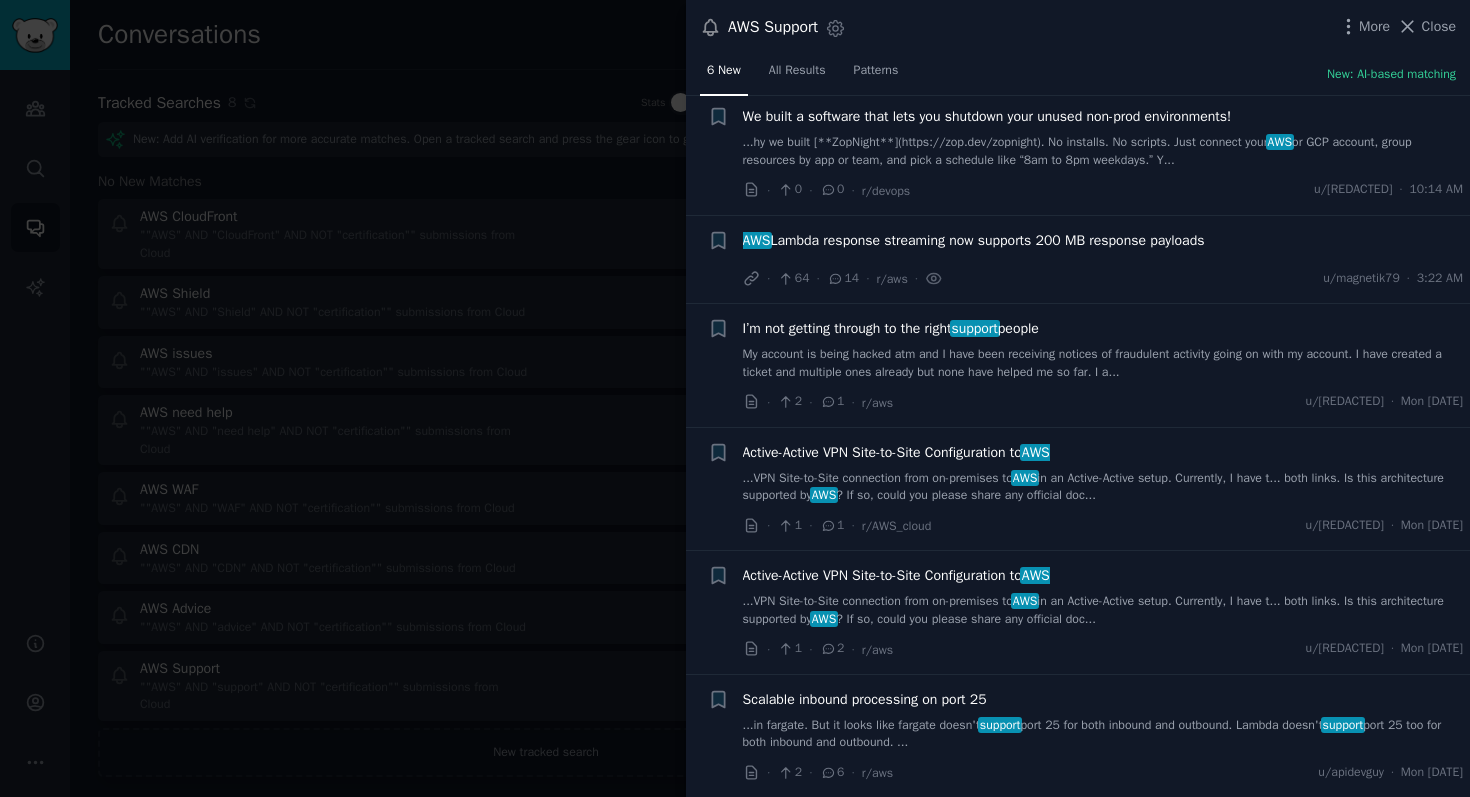 click at bounding box center [735, 398] 